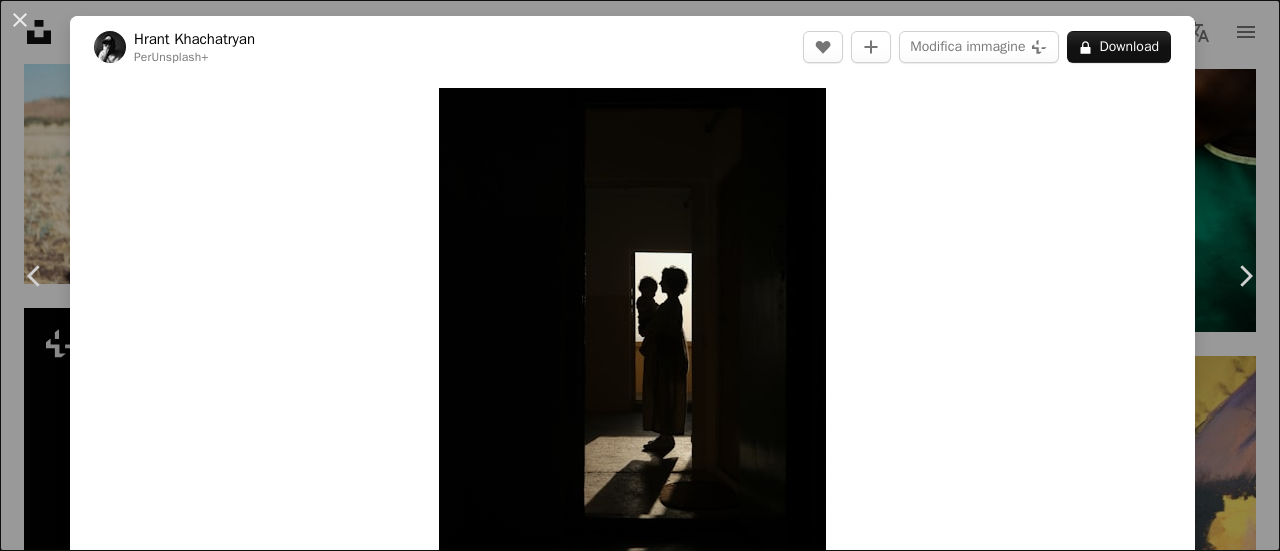 scroll, scrollTop: 2900, scrollLeft: 0, axis: vertical 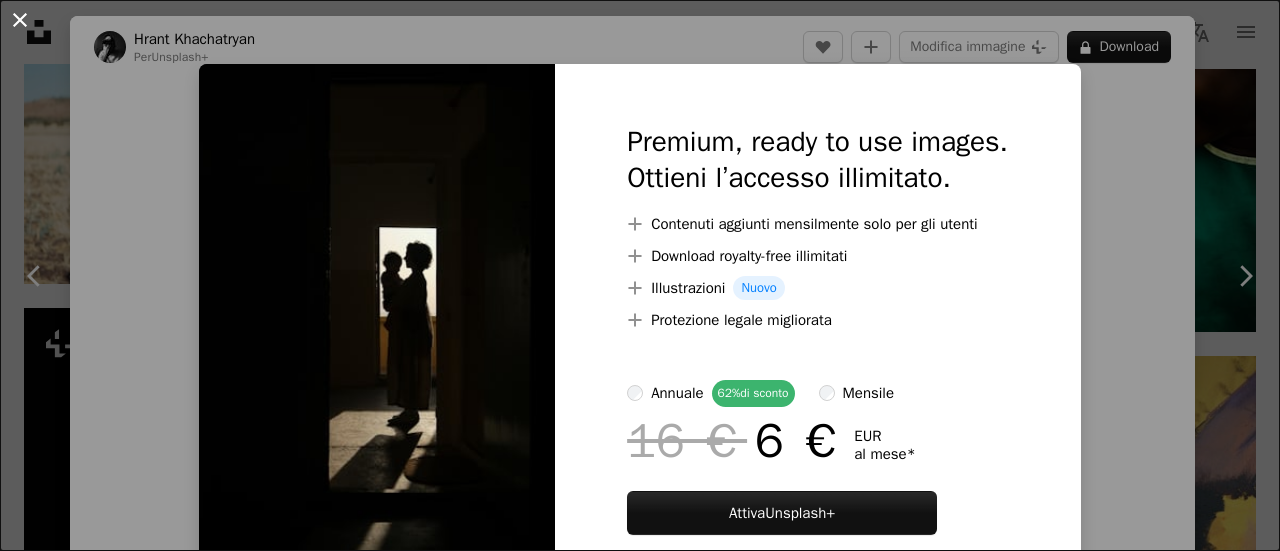 click on "An X shape" at bounding box center (20, 20) 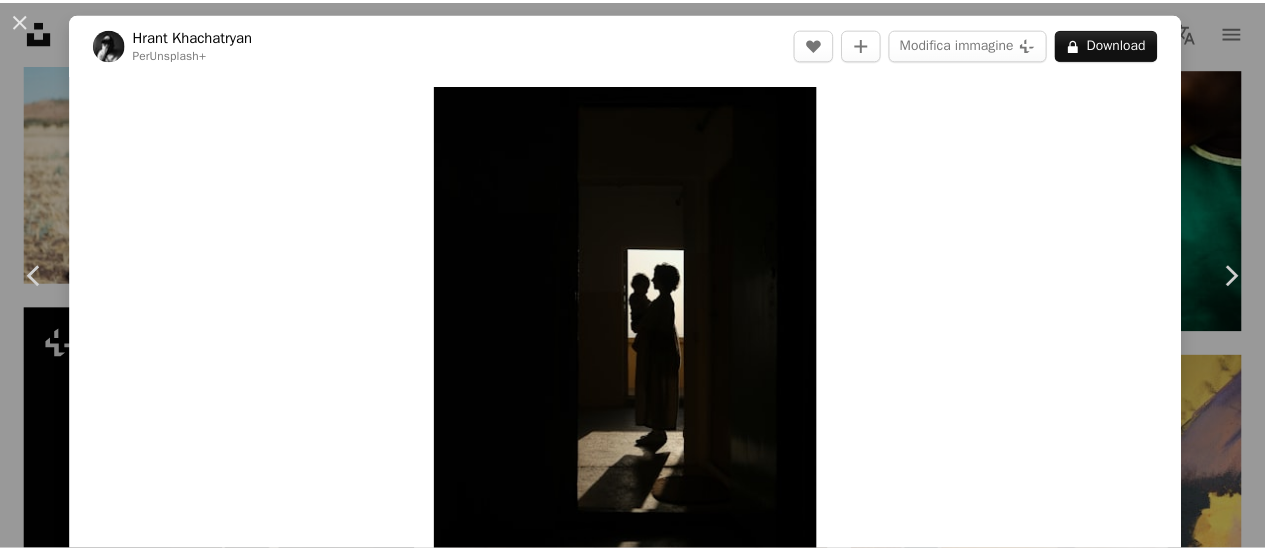 scroll, scrollTop: 0, scrollLeft: 0, axis: both 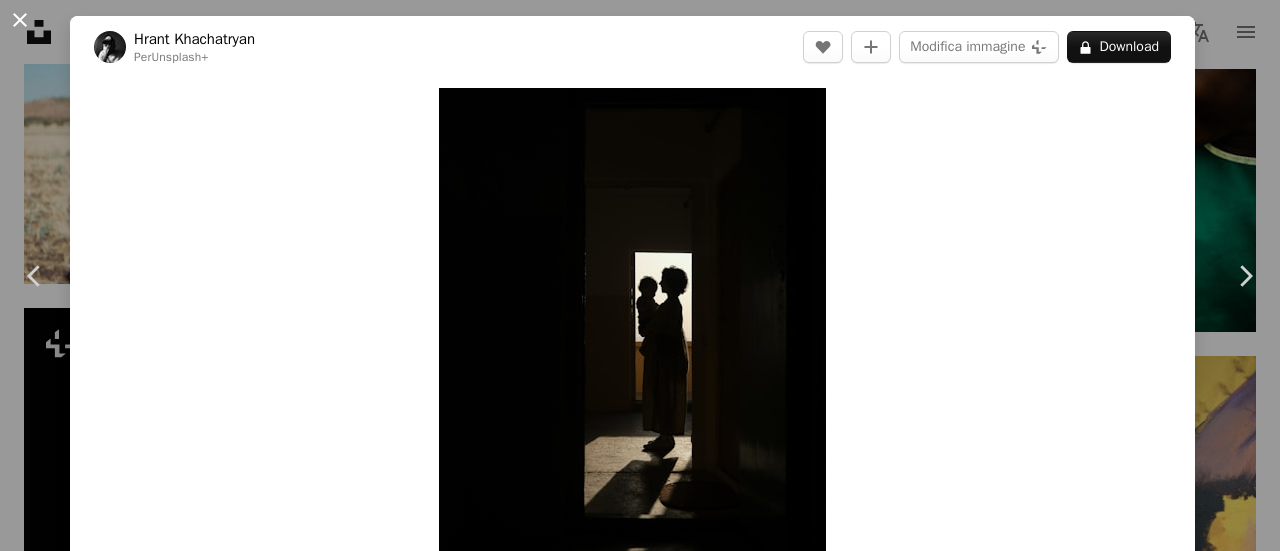 click on "An X shape" at bounding box center (20, 20) 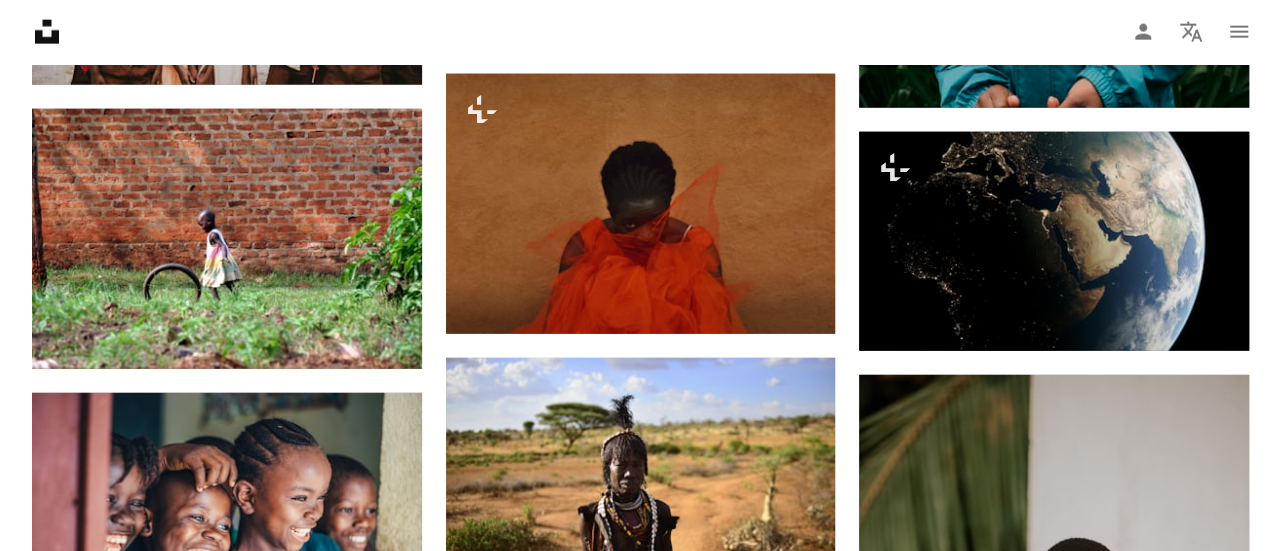 scroll, scrollTop: 6300, scrollLeft: 0, axis: vertical 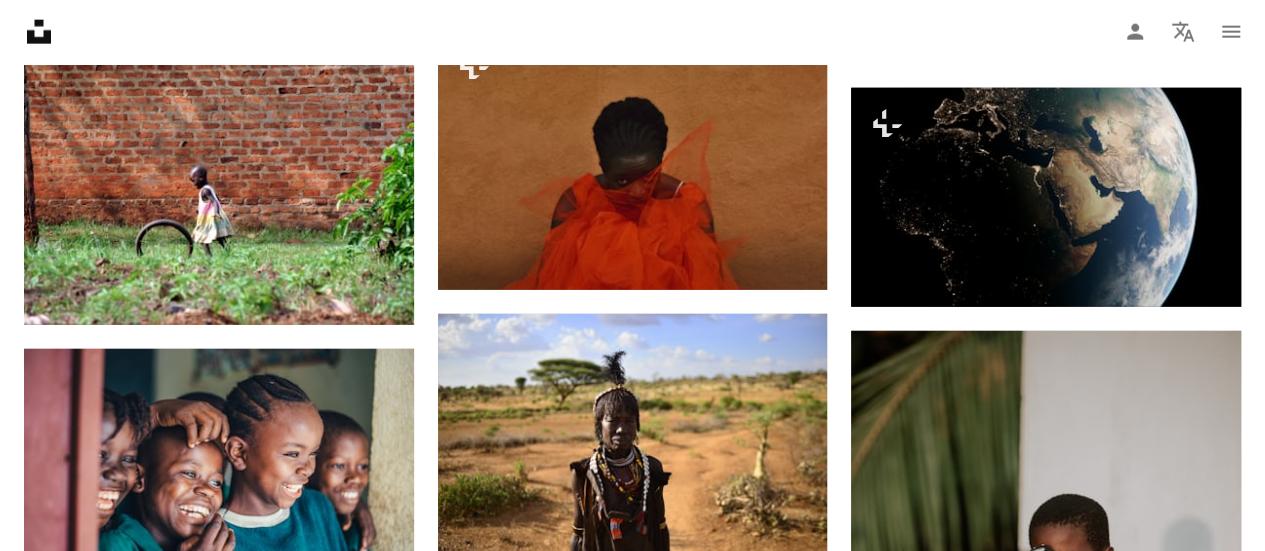 click at bounding box center (219, 1208) 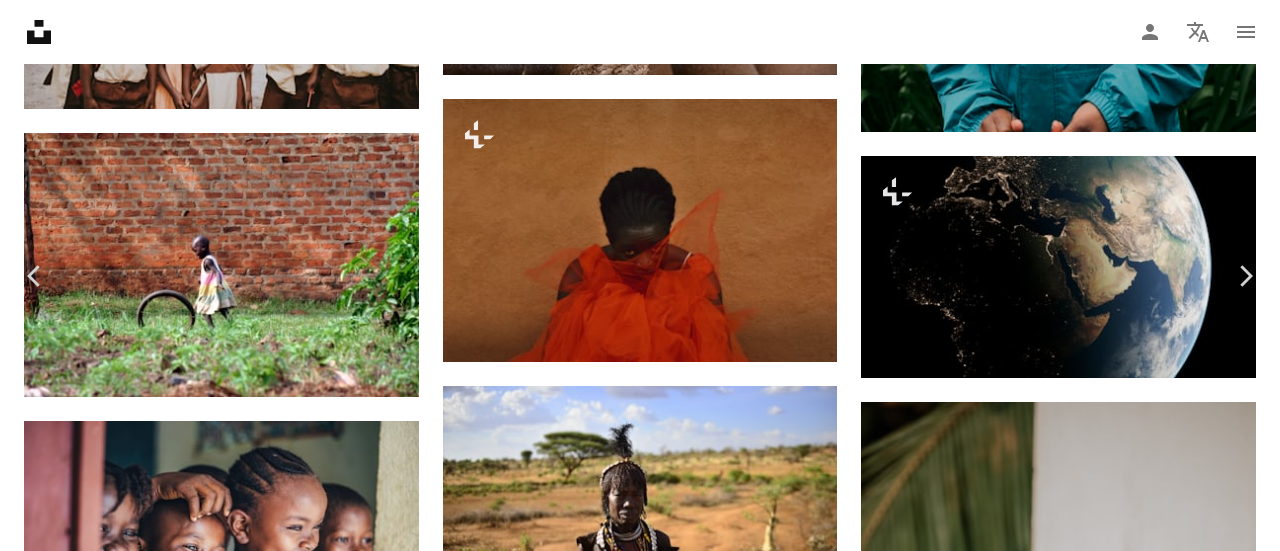 click on "Scarica gratuitamente" at bounding box center (1057, 5709) 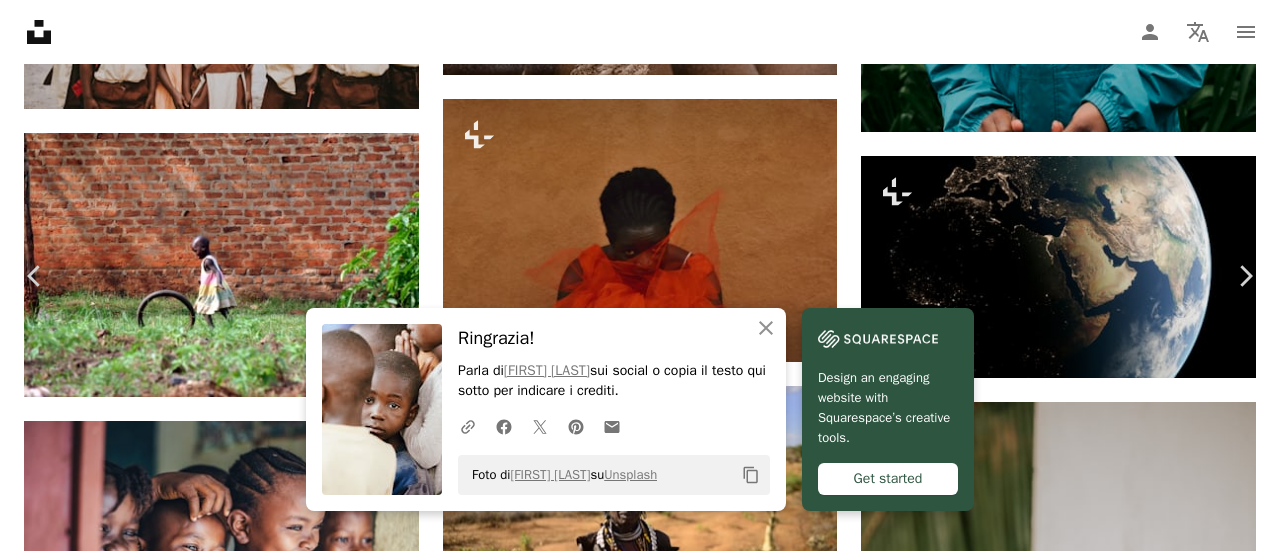 click on "Zoom in" at bounding box center (632, 6040) 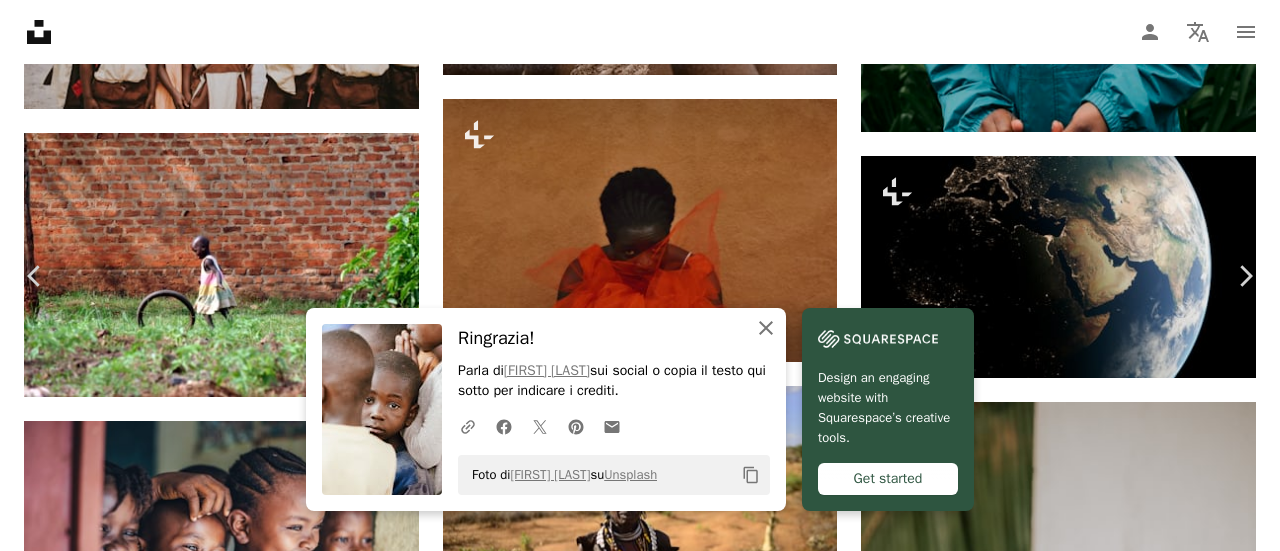 click on "An X shape" 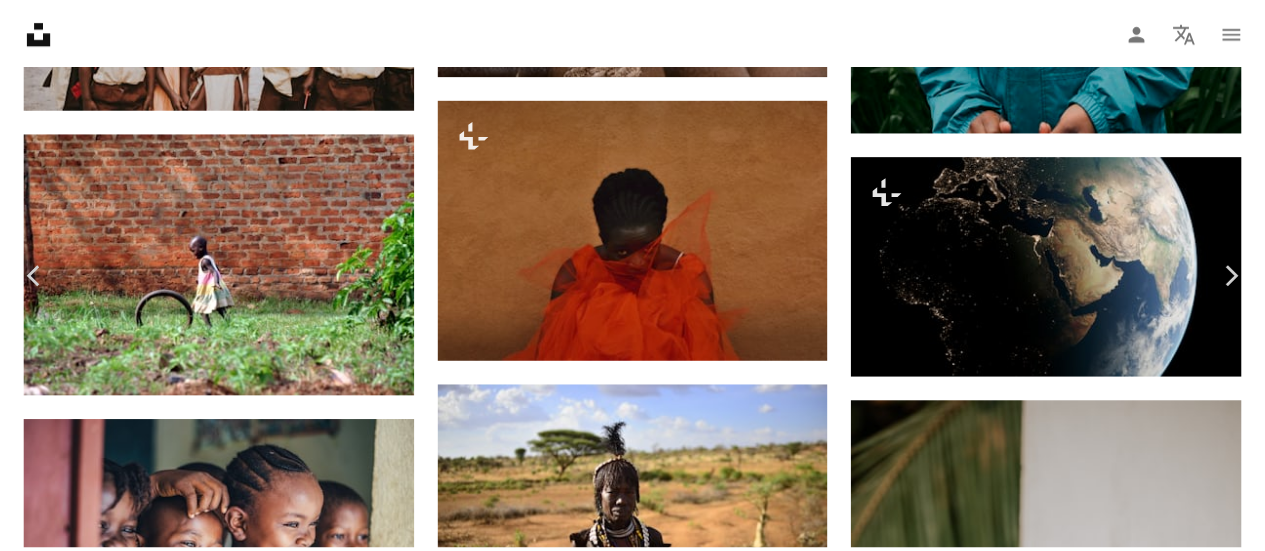 scroll, scrollTop: 0, scrollLeft: 0, axis: both 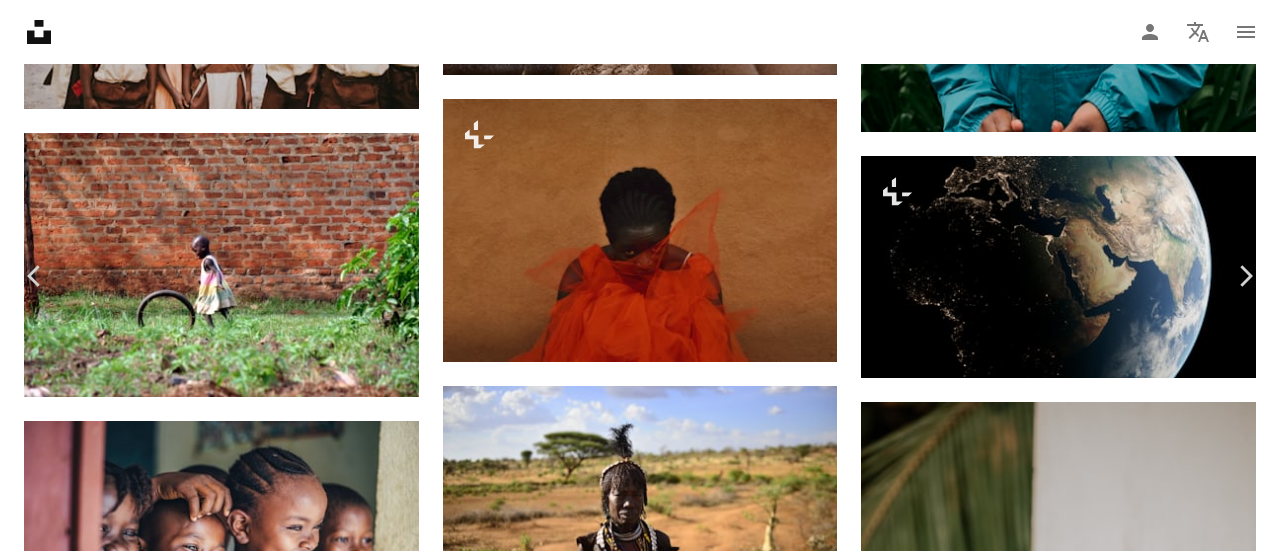 click on "An X shape" at bounding box center (20, 20) 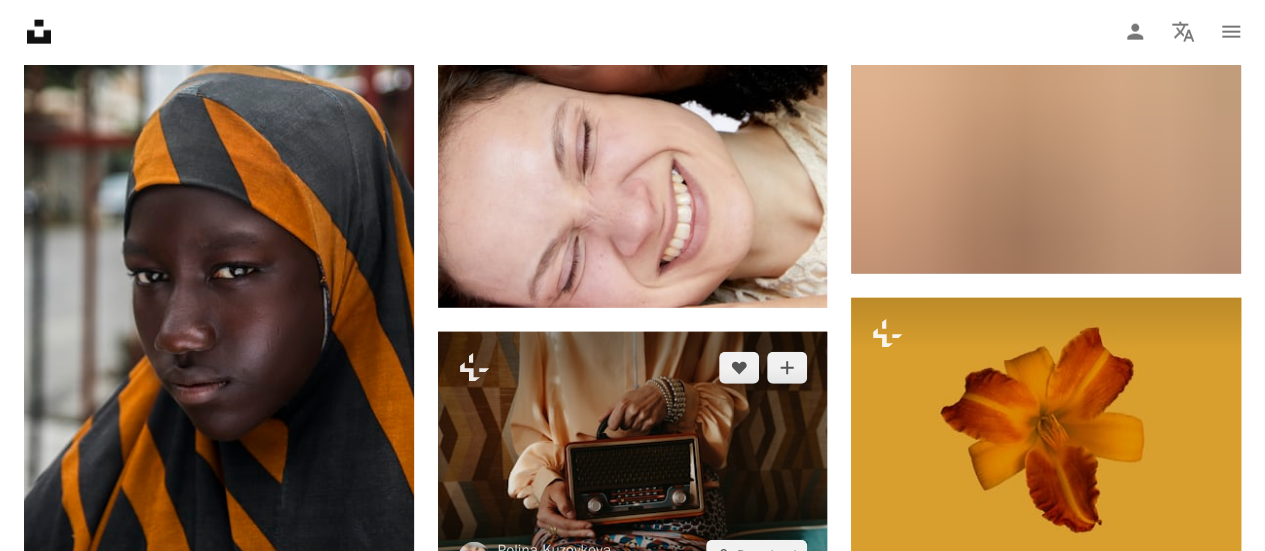 scroll, scrollTop: 10200, scrollLeft: 0, axis: vertical 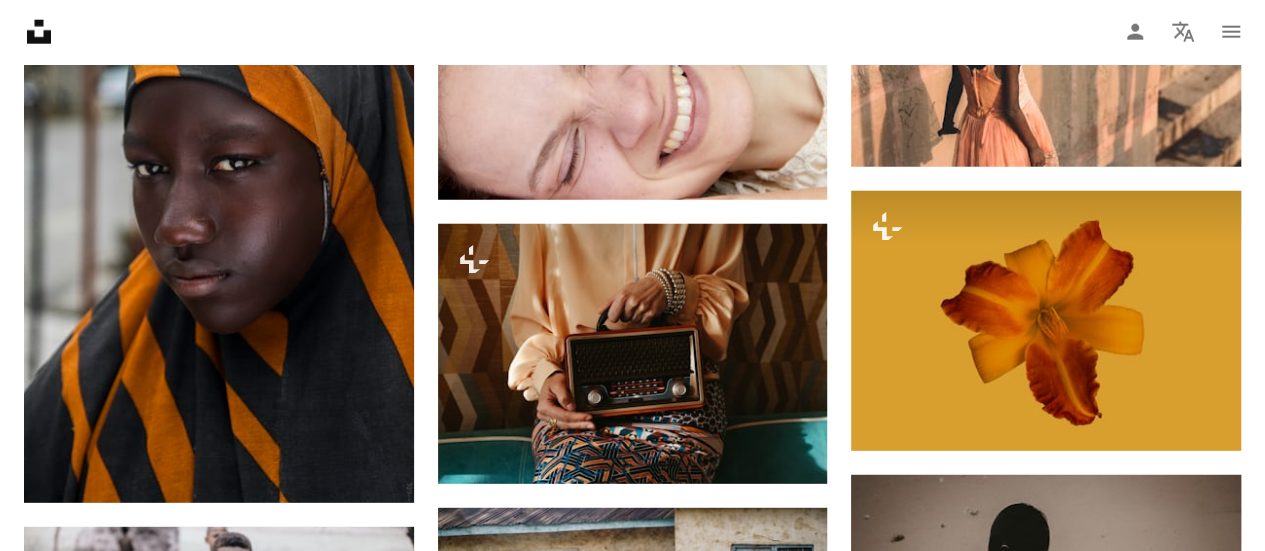 click at bounding box center [219, 945] 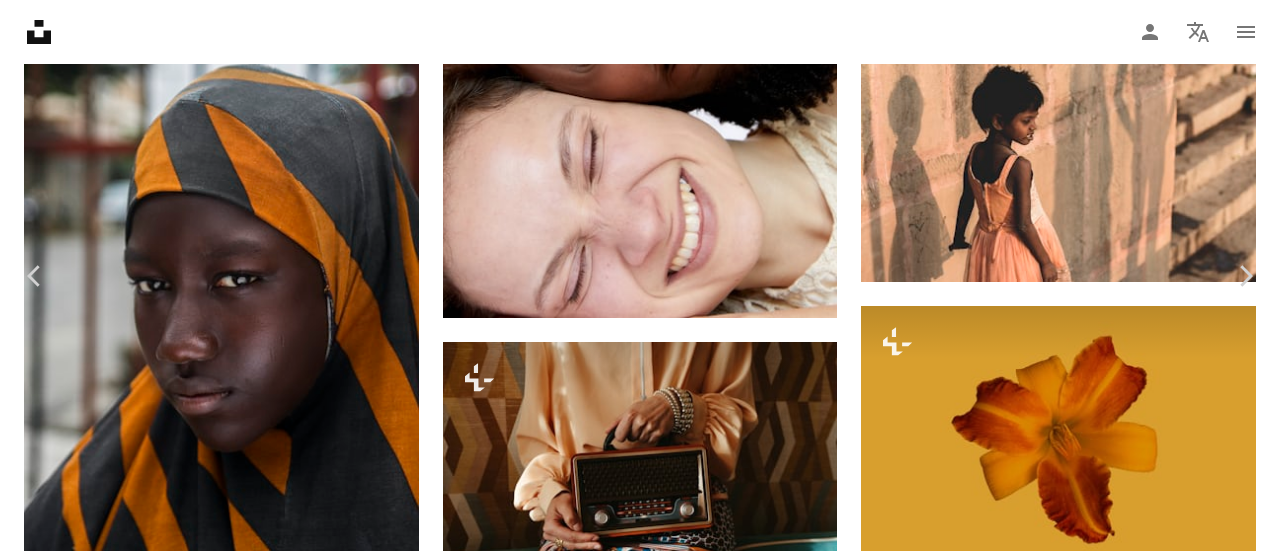 click on "An X shape" at bounding box center (20, 20) 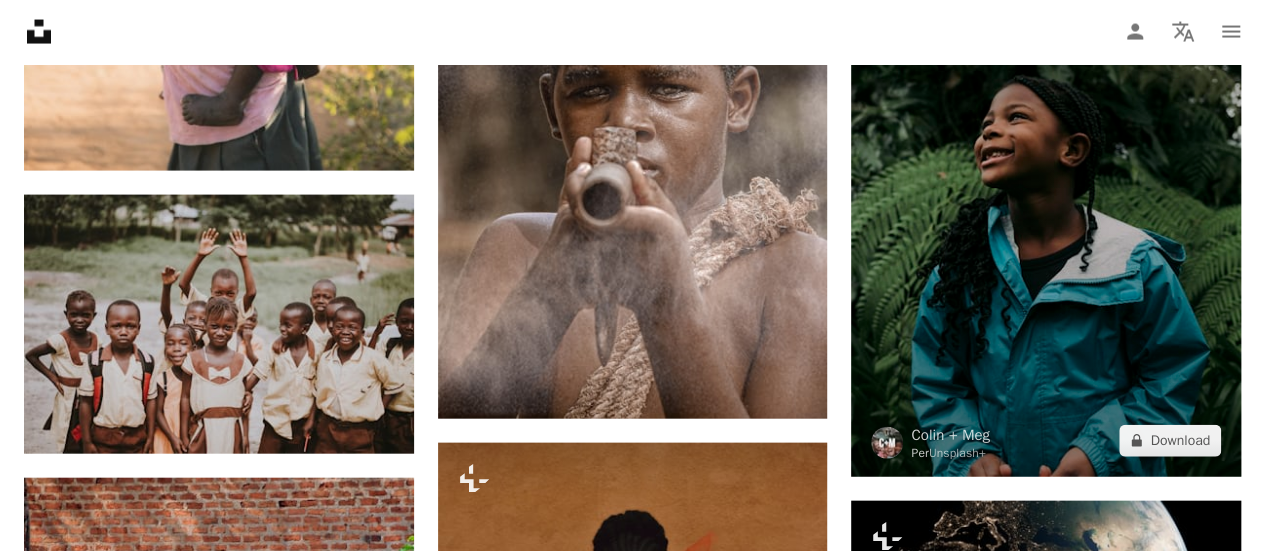 scroll, scrollTop: 5300, scrollLeft: 0, axis: vertical 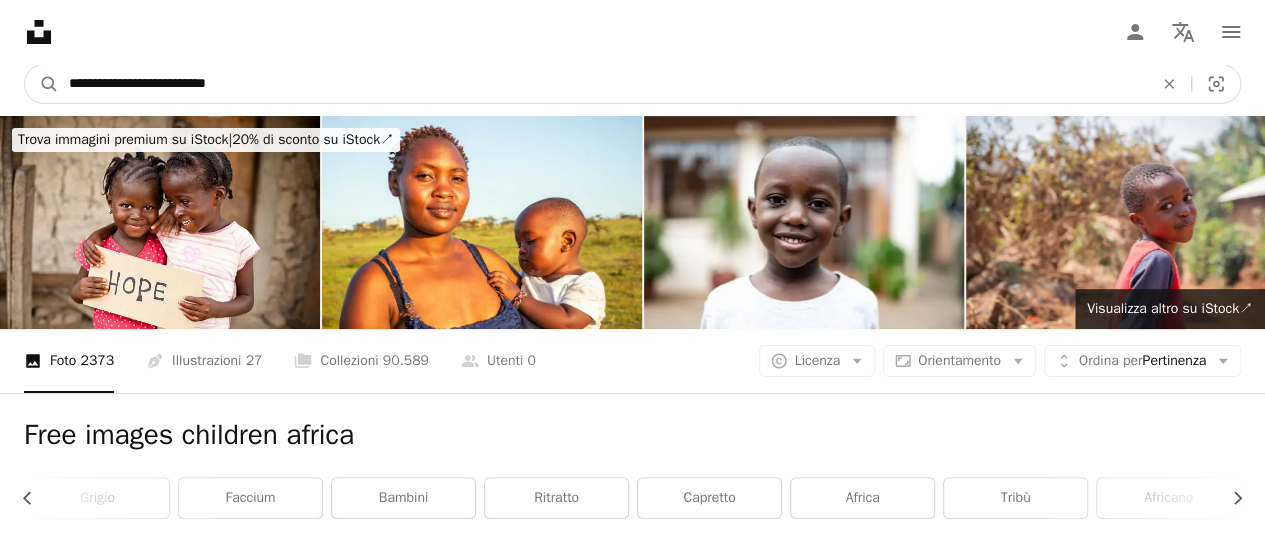 click on "**********" at bounding box center (603, 84) 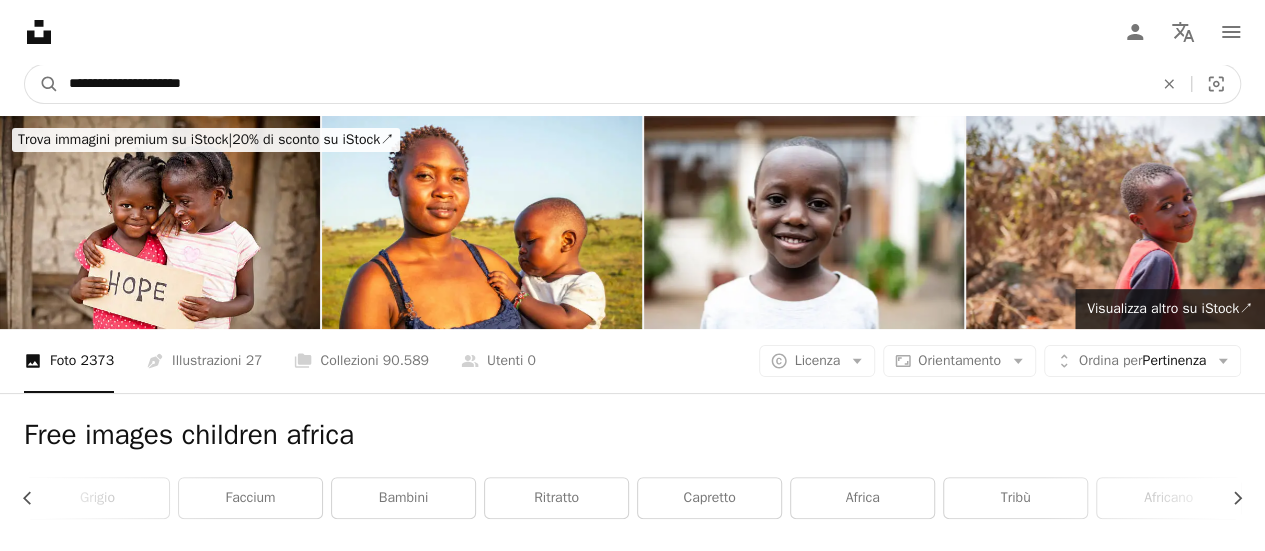 type on "**********" 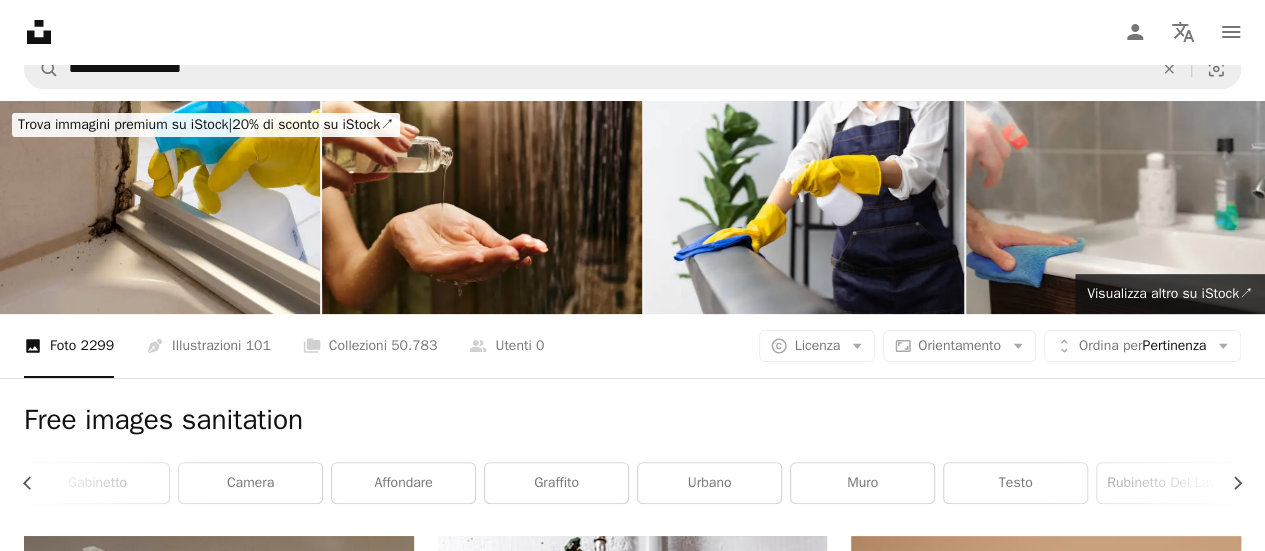 scroll, scrollTop: 0, scrollLeft: 0, axis: both 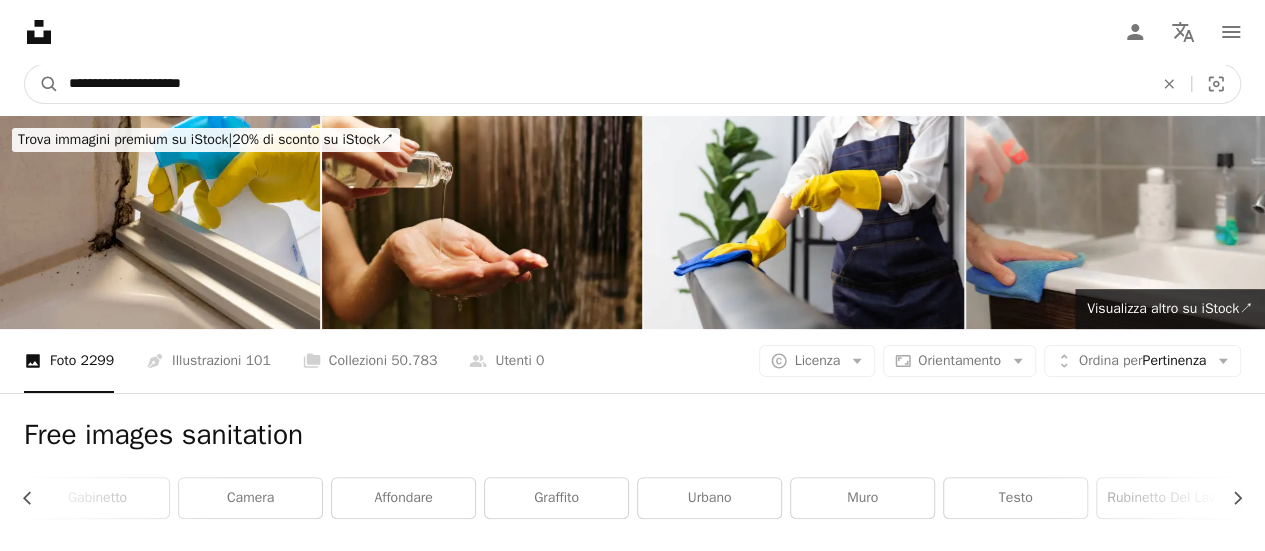 click on "**********" at bounding box center (603, 84) 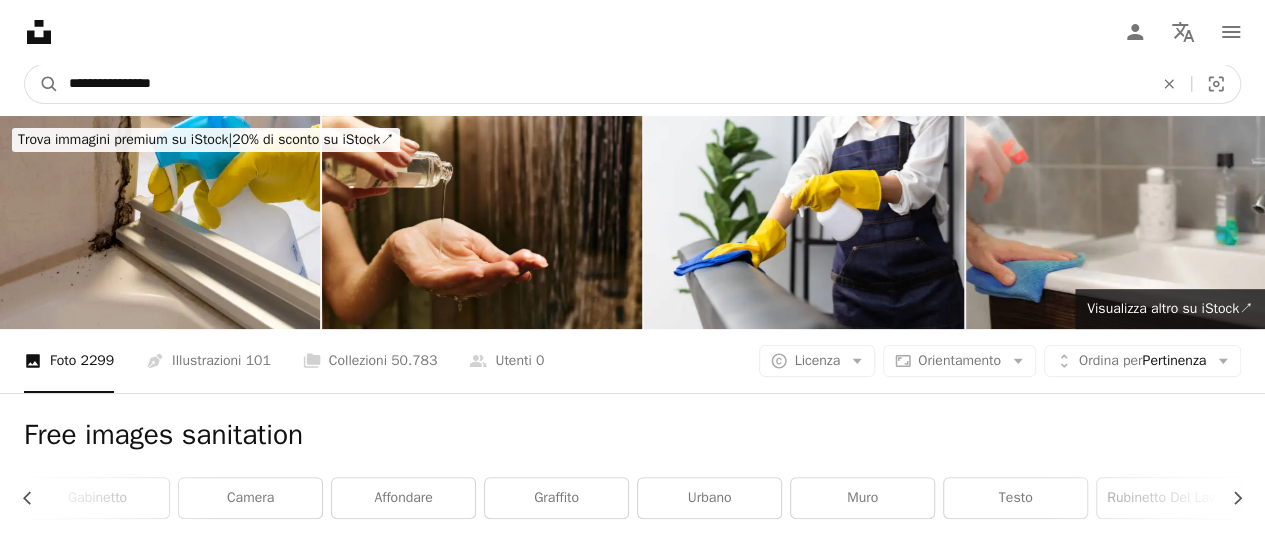 type on "**********" 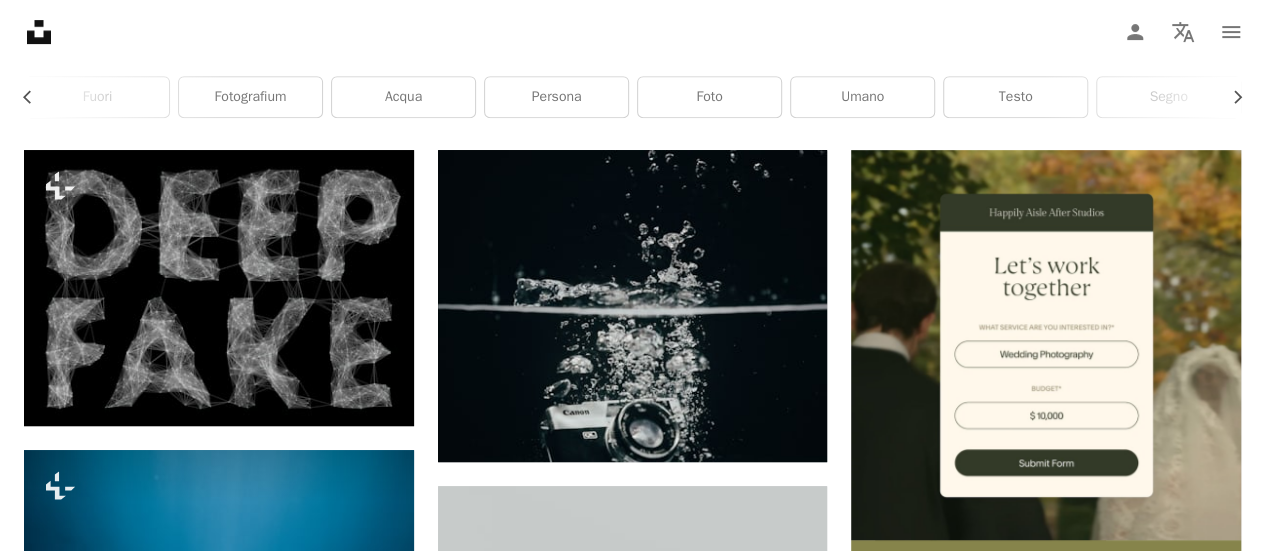 scroll, scrollTop: 0, scrollLeft: 0, axis: both 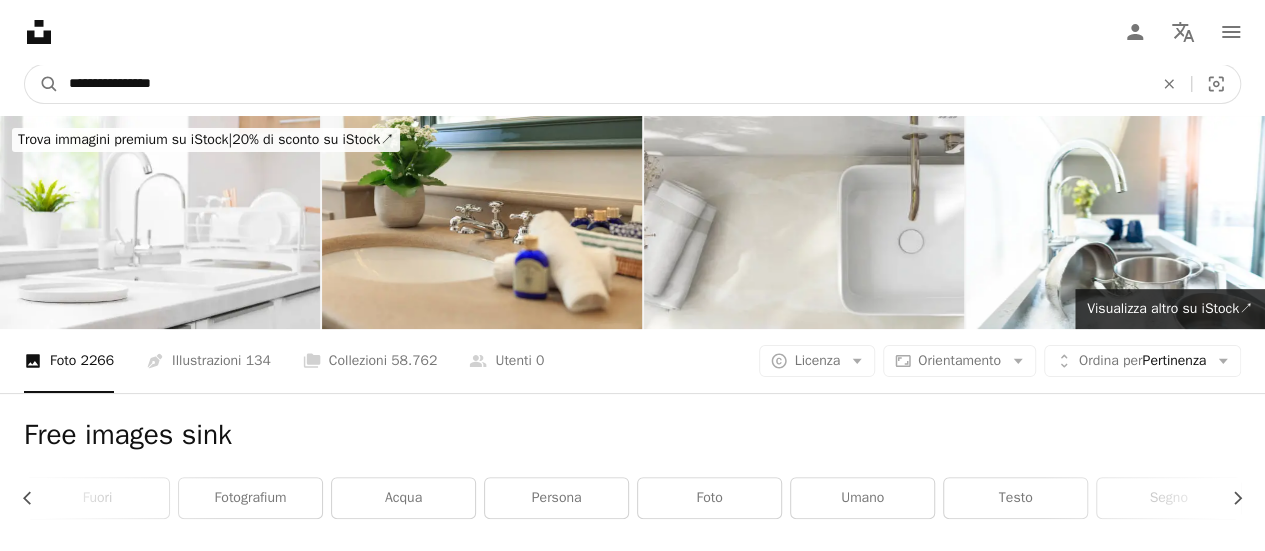 click on "**********" at bounding box center [603, 84] 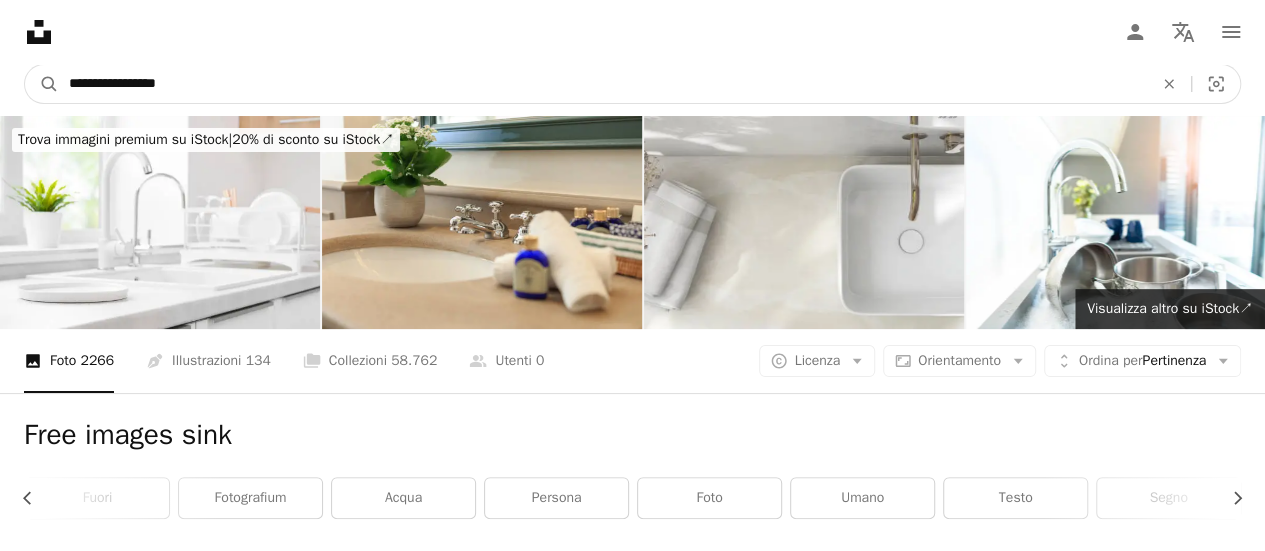 type on "**********" 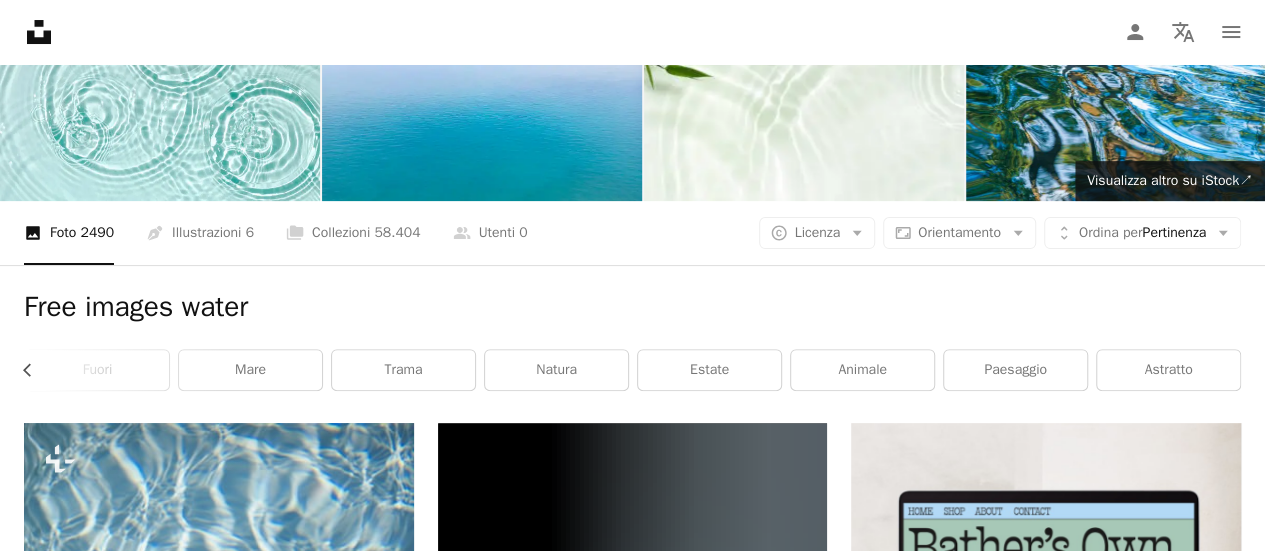 scroll, scrollTop: 0, scrollLeft: 0, axis: both 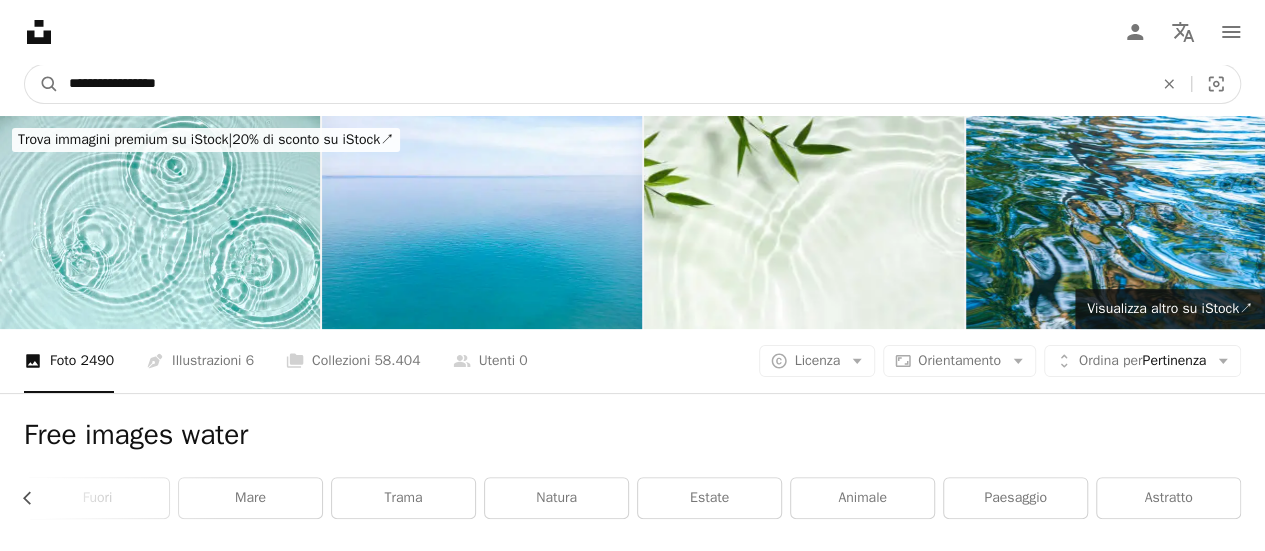 click on "**********" at bounding box center (603, 84) 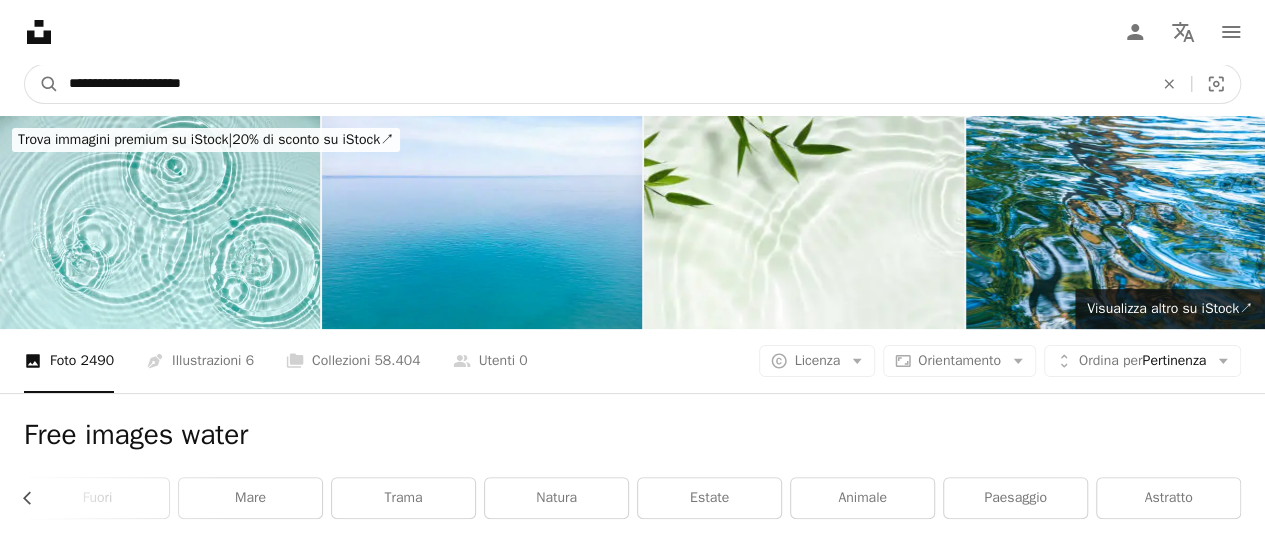 type on "**********" 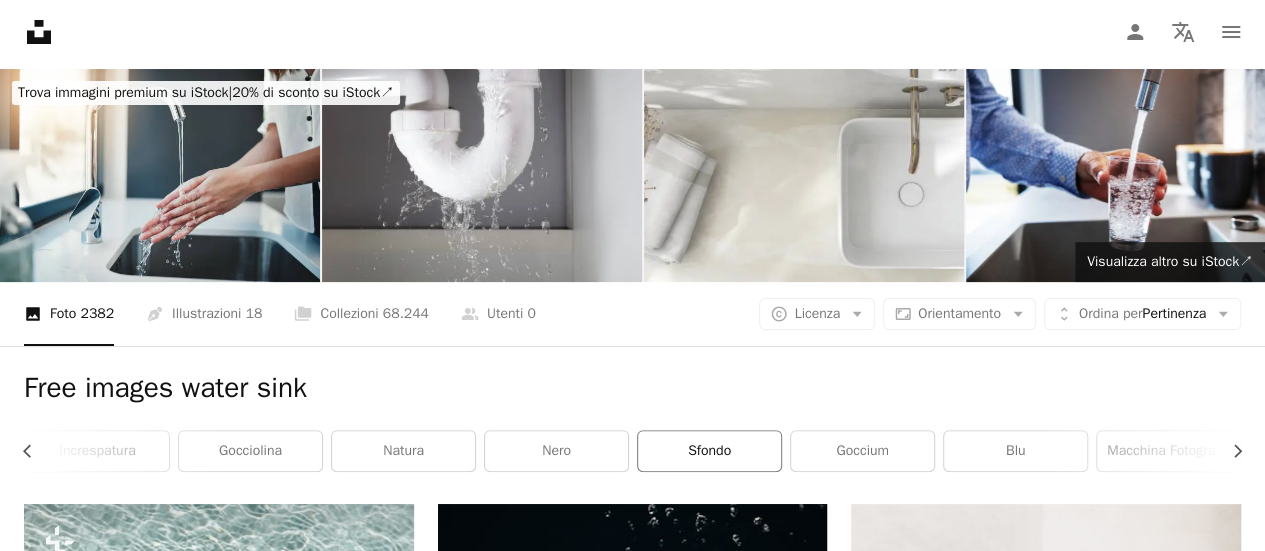 scroll, scrollTop: 0, scrollLeft: 0, axis: both 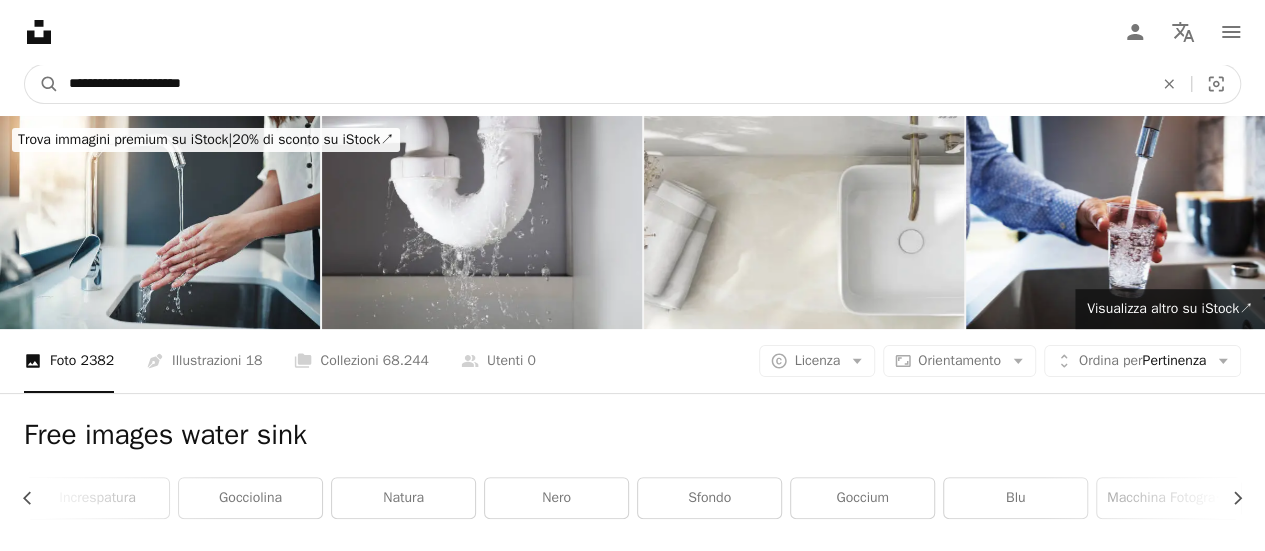click on "**********" at bounding box center (603, 84) 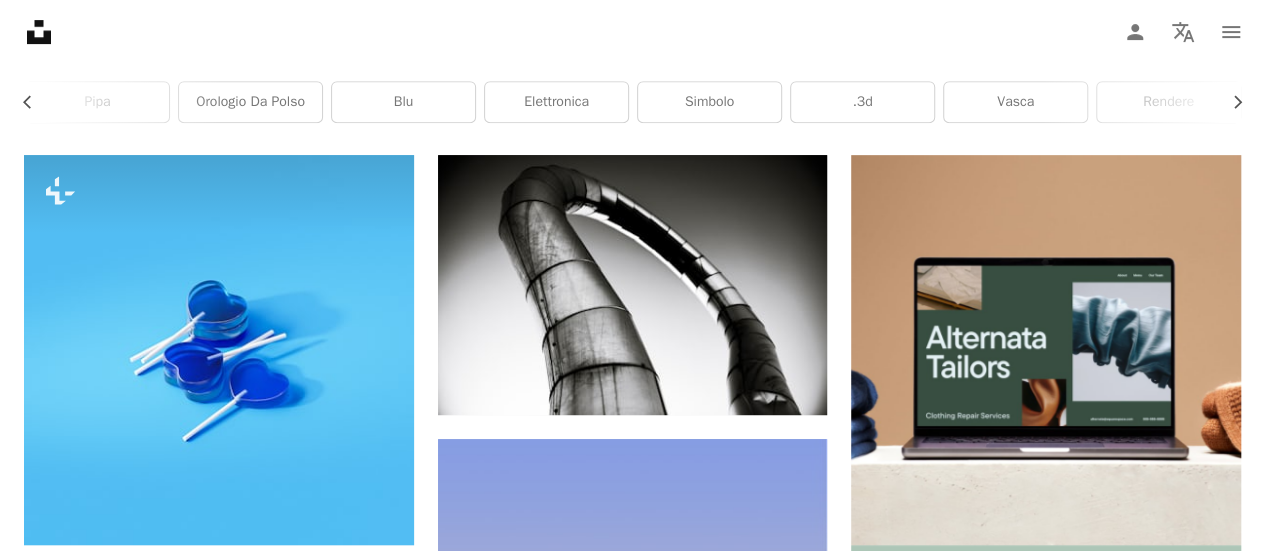 scroll, scrollTop: 0, scrollLeft: 0, axis: both 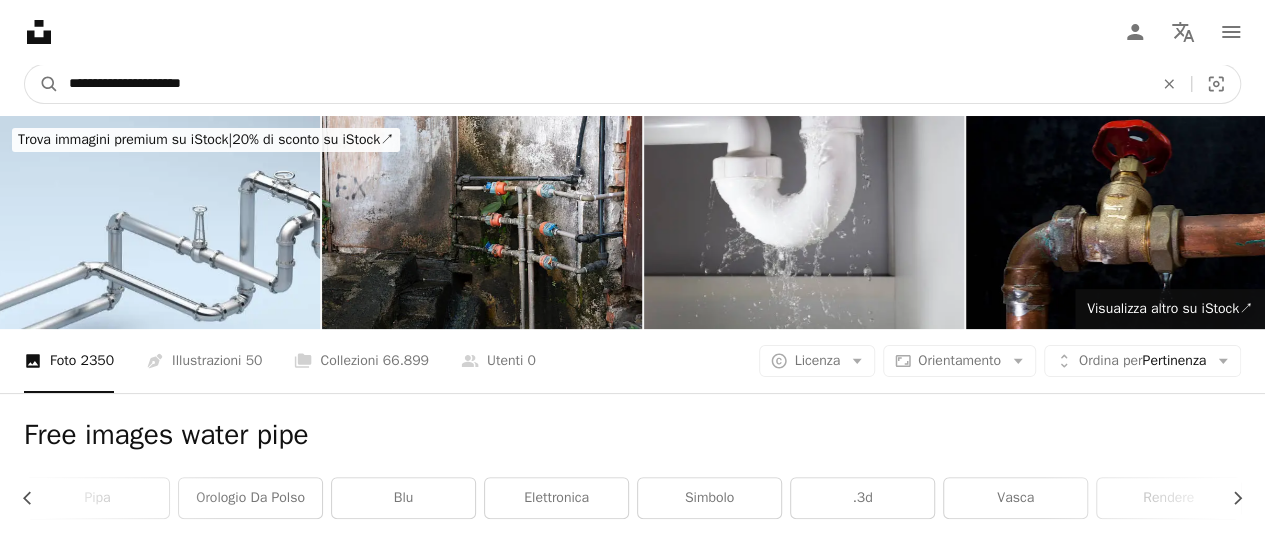 drag, startPoint x: 144, startPoint y: 85, endPoint x: 364, endPoint y: 107, distance: 221.09726 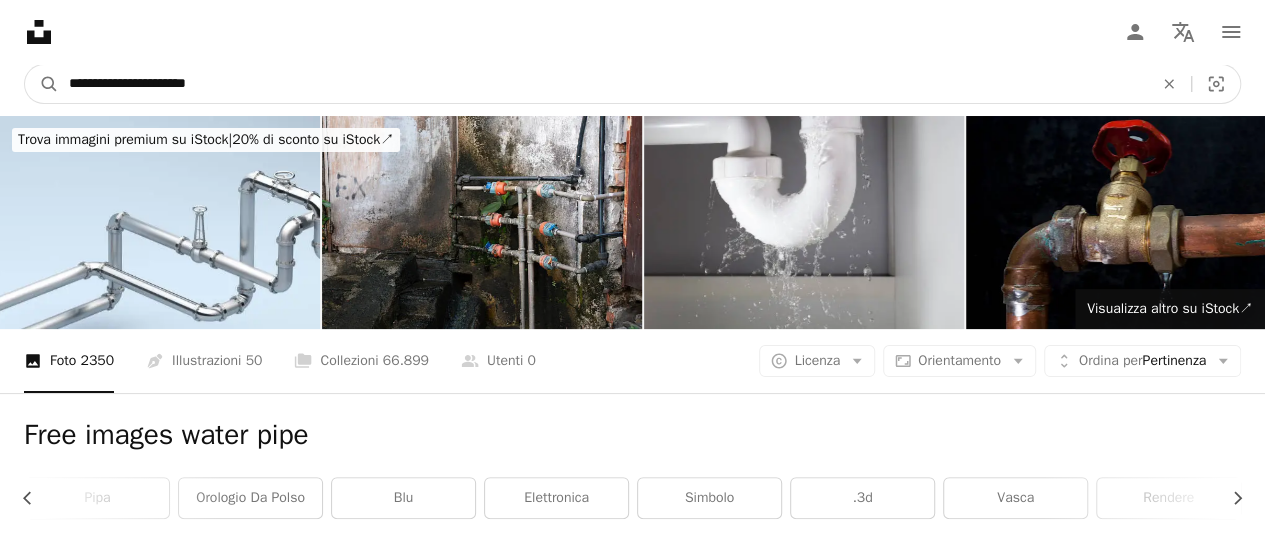 click on "A magnifying glass" at bounding box center (42, 84) 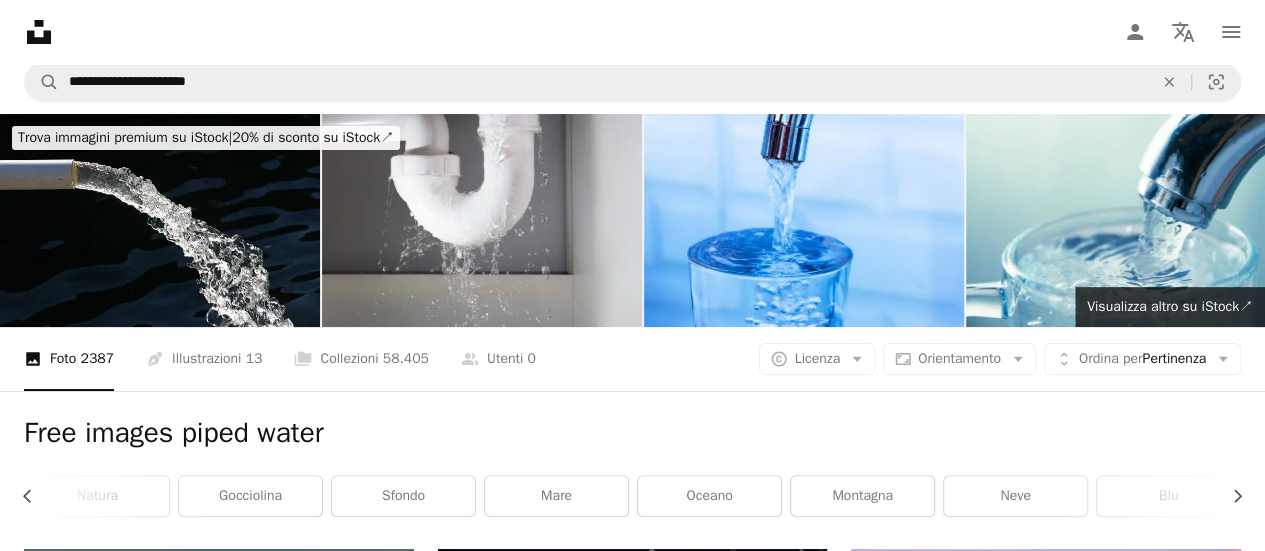 scroll, scrollTop: 0, scrollLeft: 0, axis: both 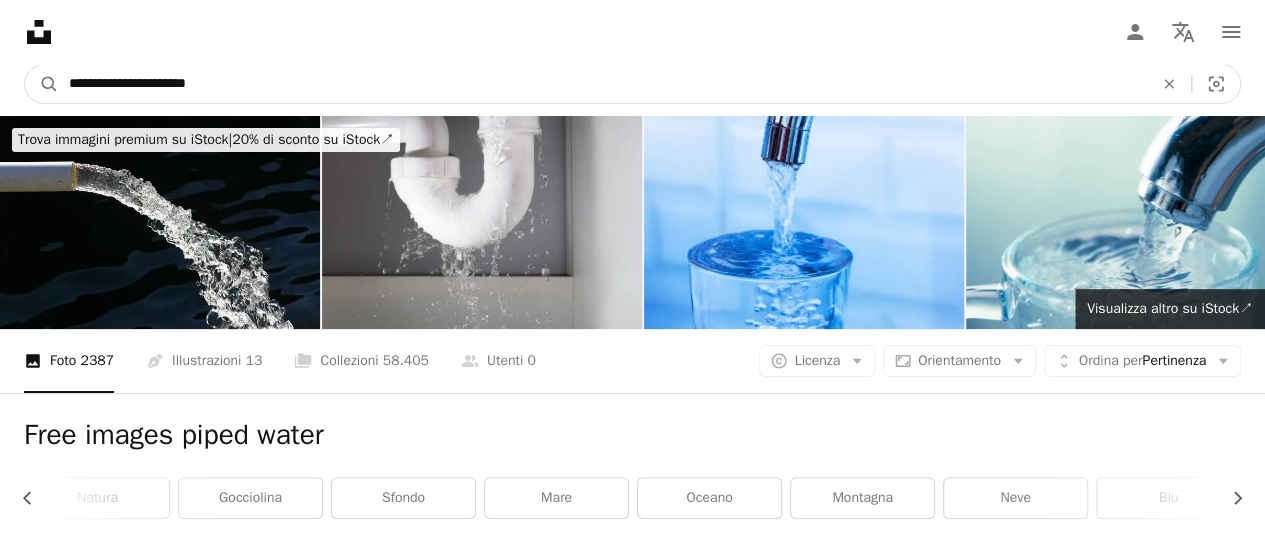 drag, startPoint x: 143, startPoint y: 85, endPoint x: 379, endPoint y: 75, distance: 236.21178 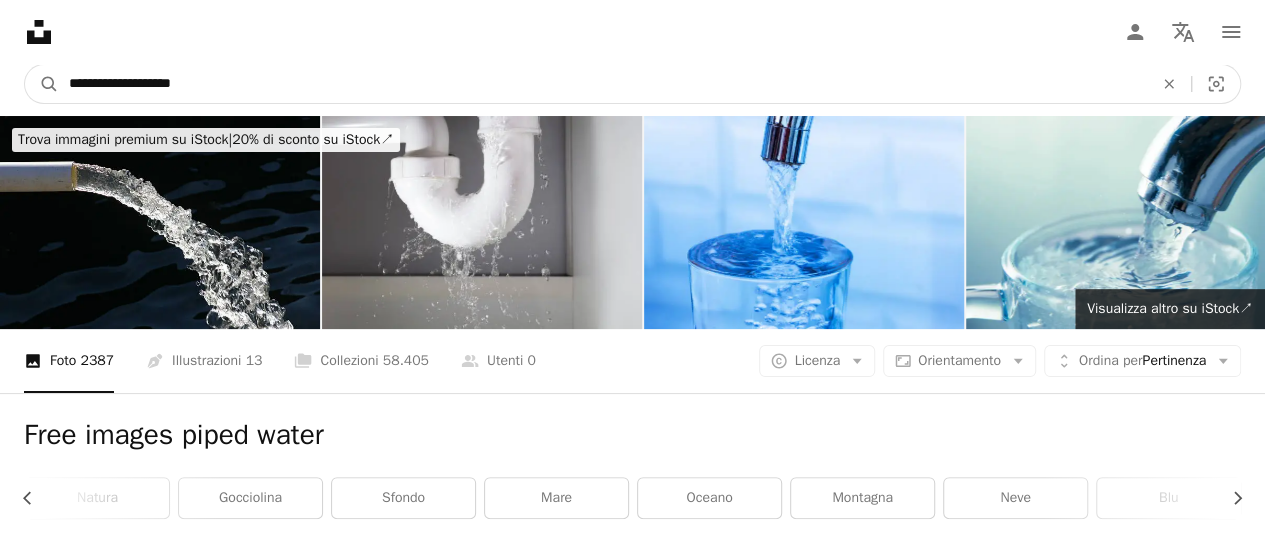 type on "**********" 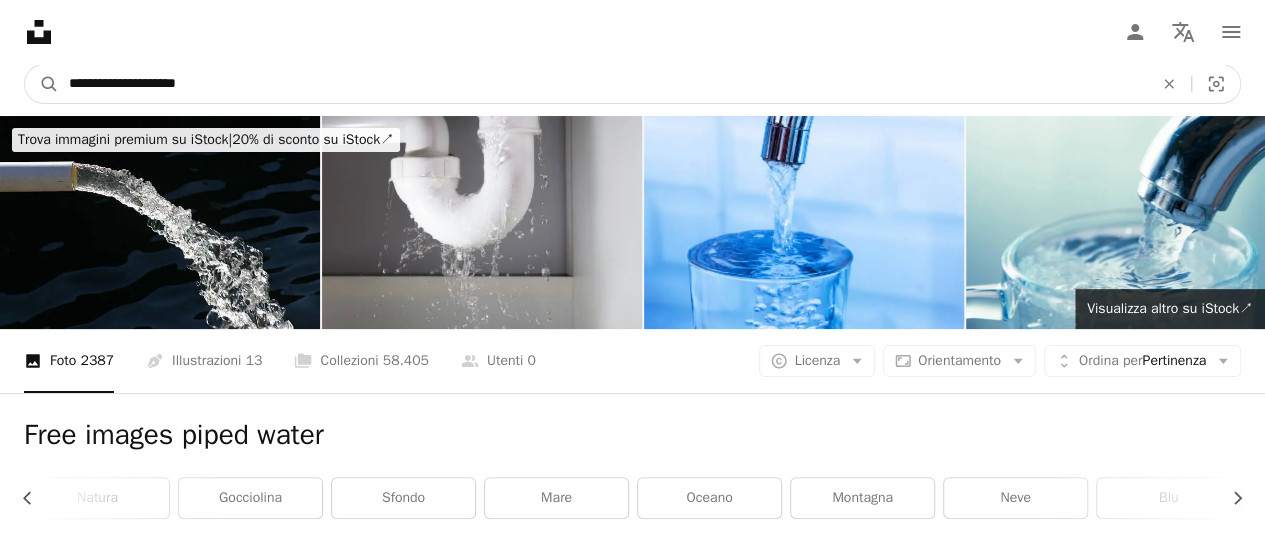 click on "A magnifying glass" at bounding box center (42, 84) 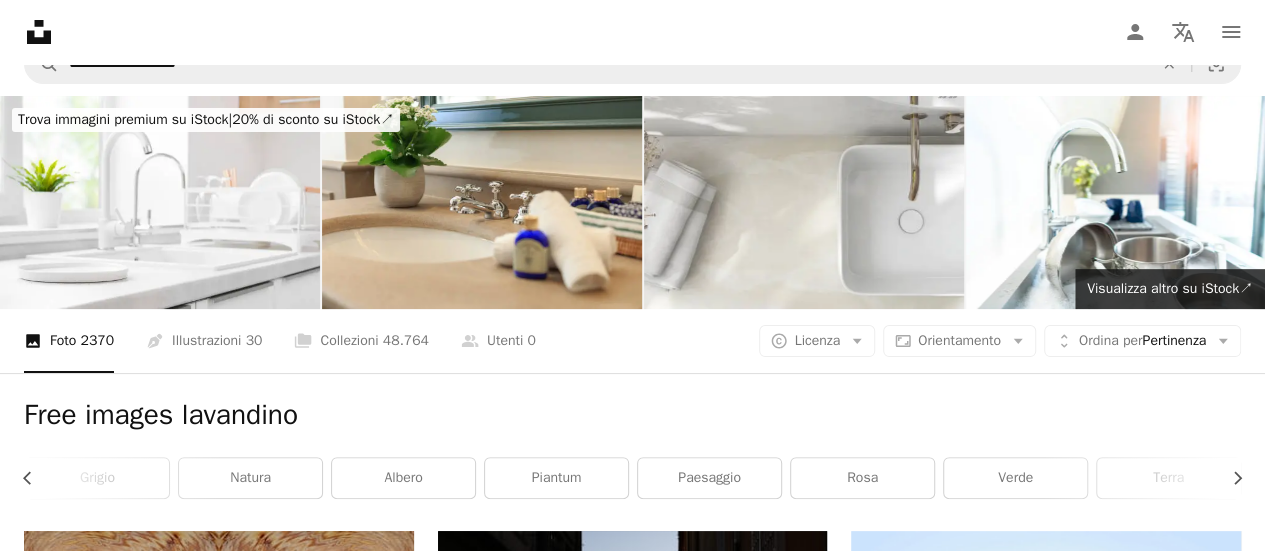 scroll, scrollTop: 0, scrollLeft: 0, axis: both 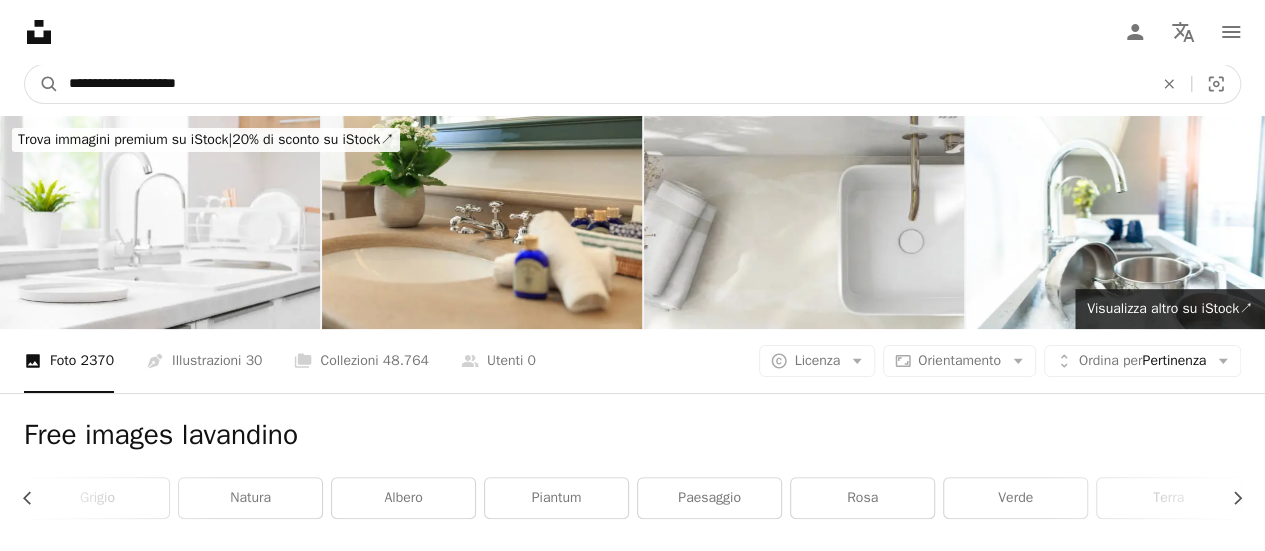click on "**********" at bounding box center [603, 84] 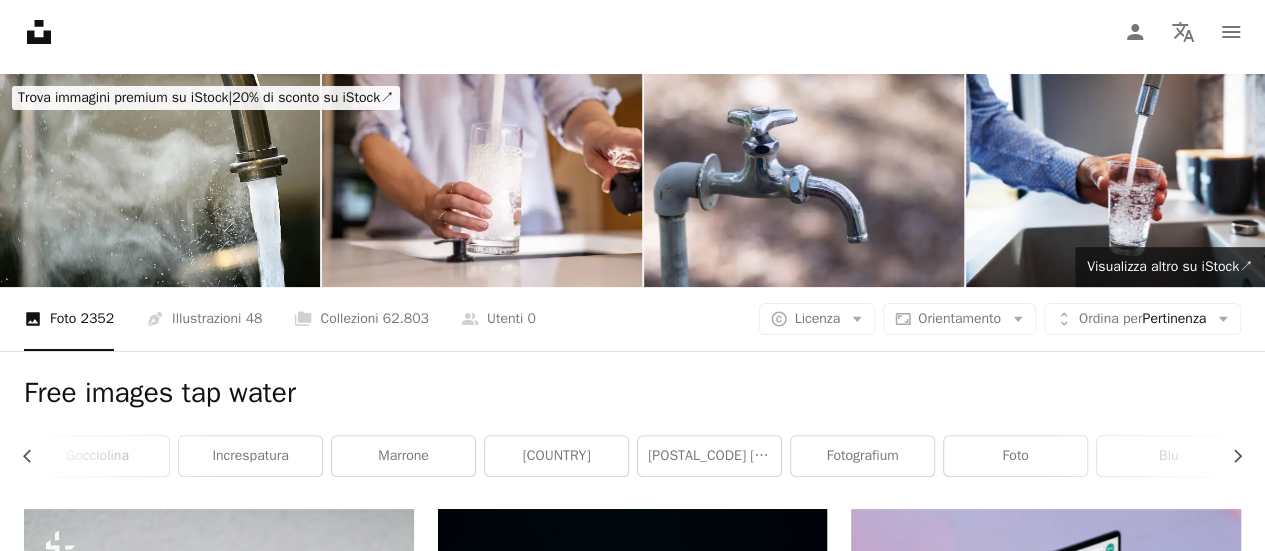 scroll, scrollTop: 300, scrollLeft: 0, axis: vertical 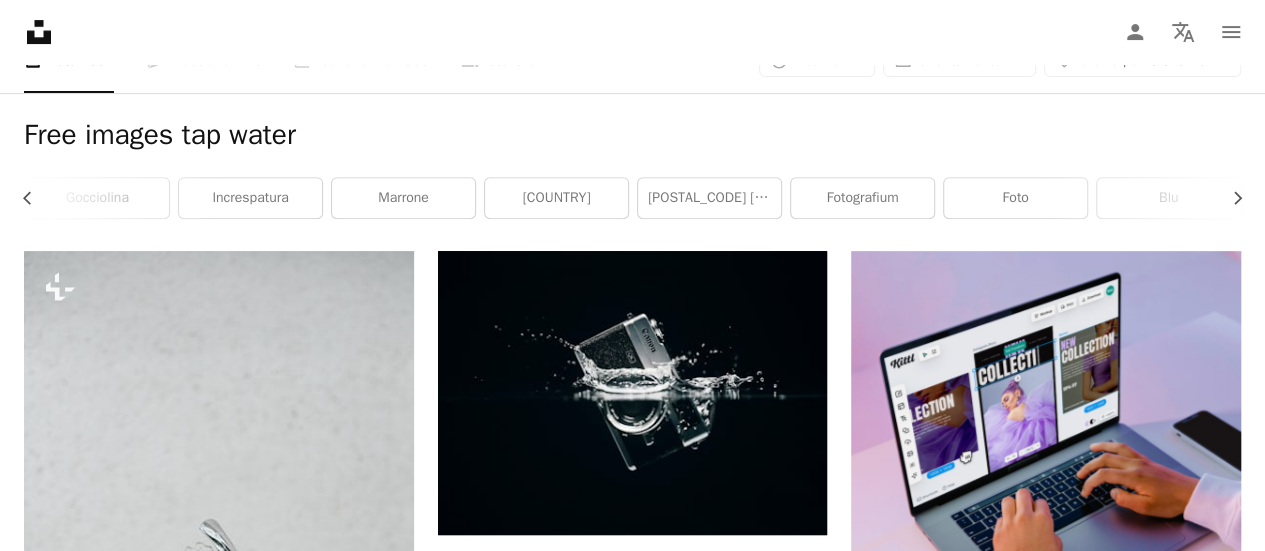 click at bounding box center [1046, 918] 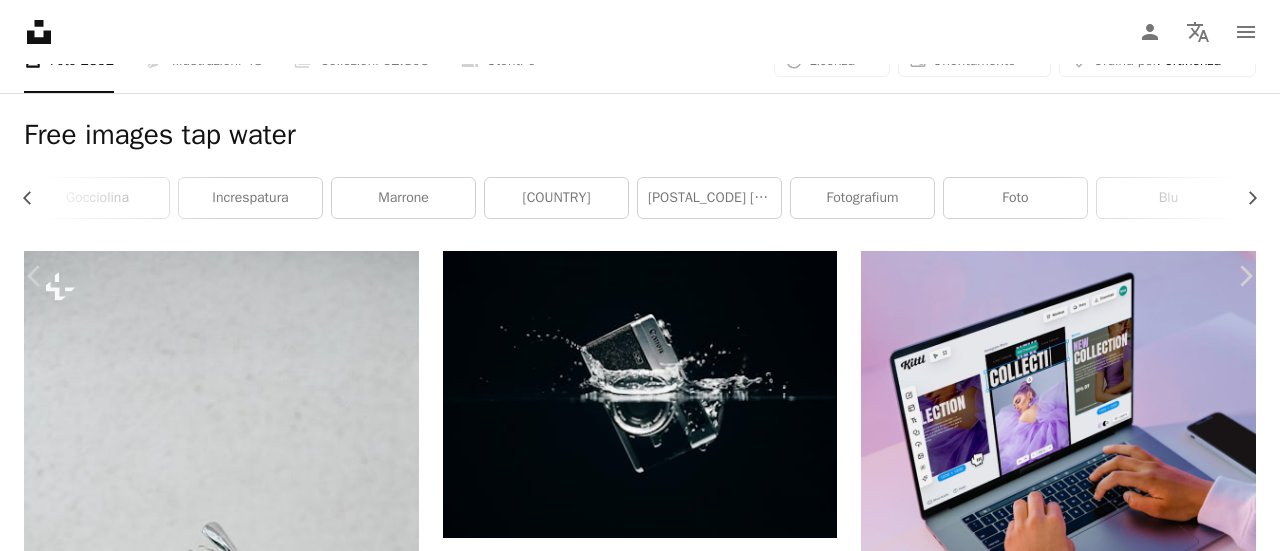 click on "Scarica gratuitamente" at bounding box center [1057, 4388] 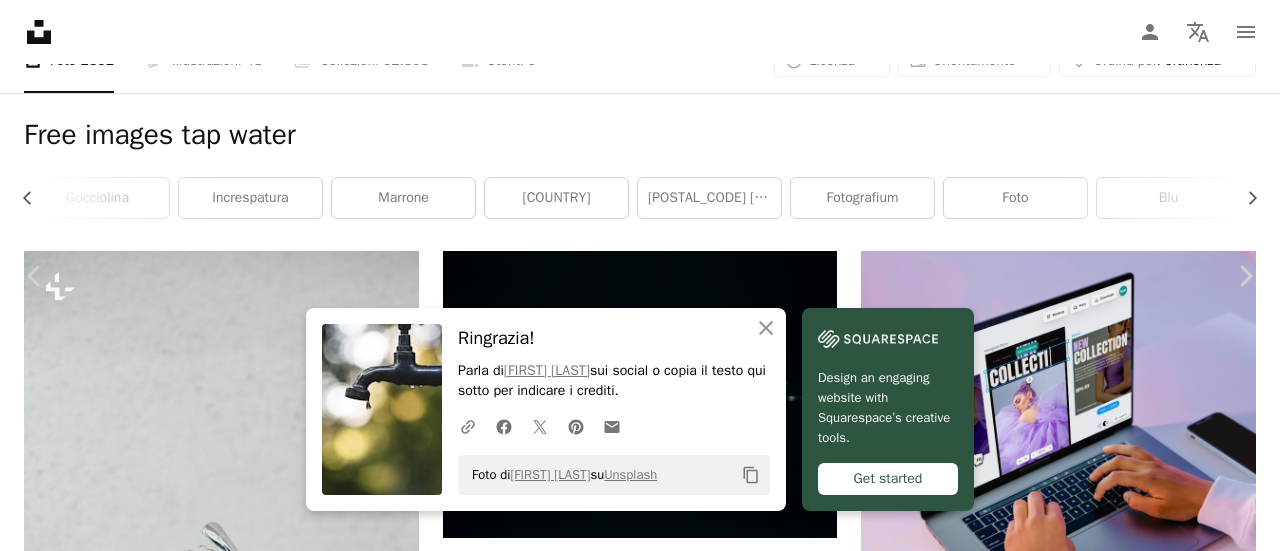 click on "An X shape" at bounding box center [20, 20] 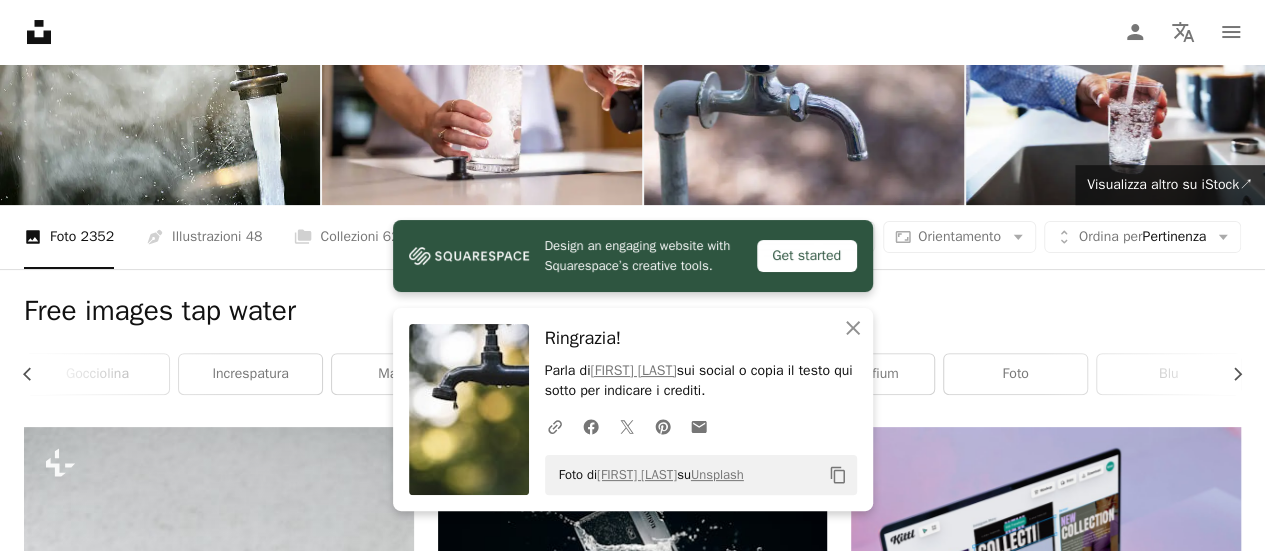 scroll, scrollTop: 0, scrollLeft: 0, axis: both 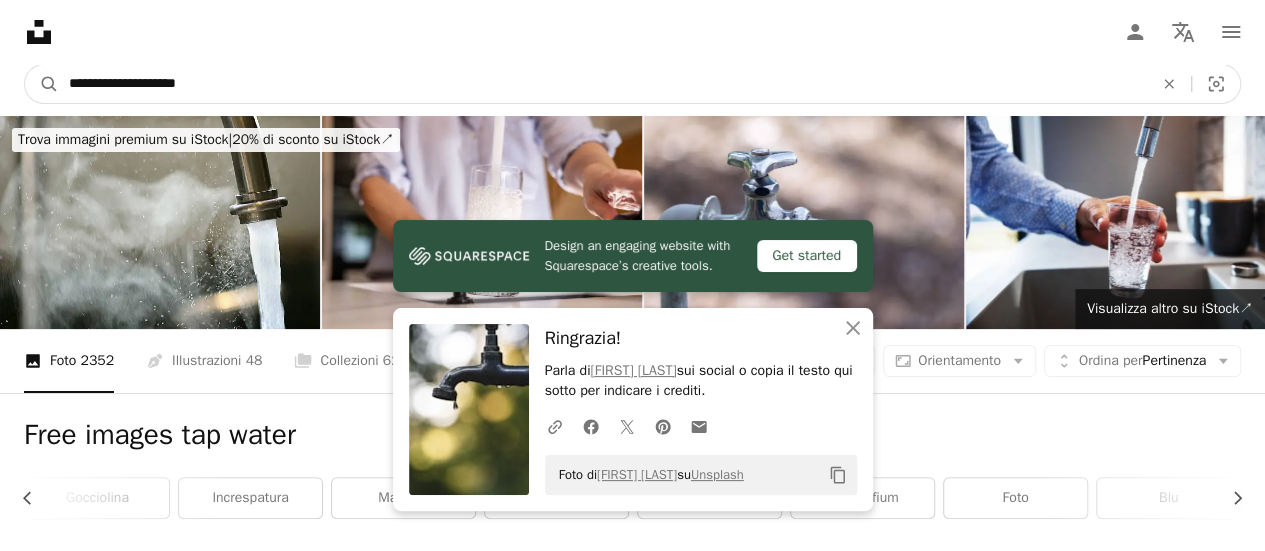 click on "**********" at bounding box center [603, 84] 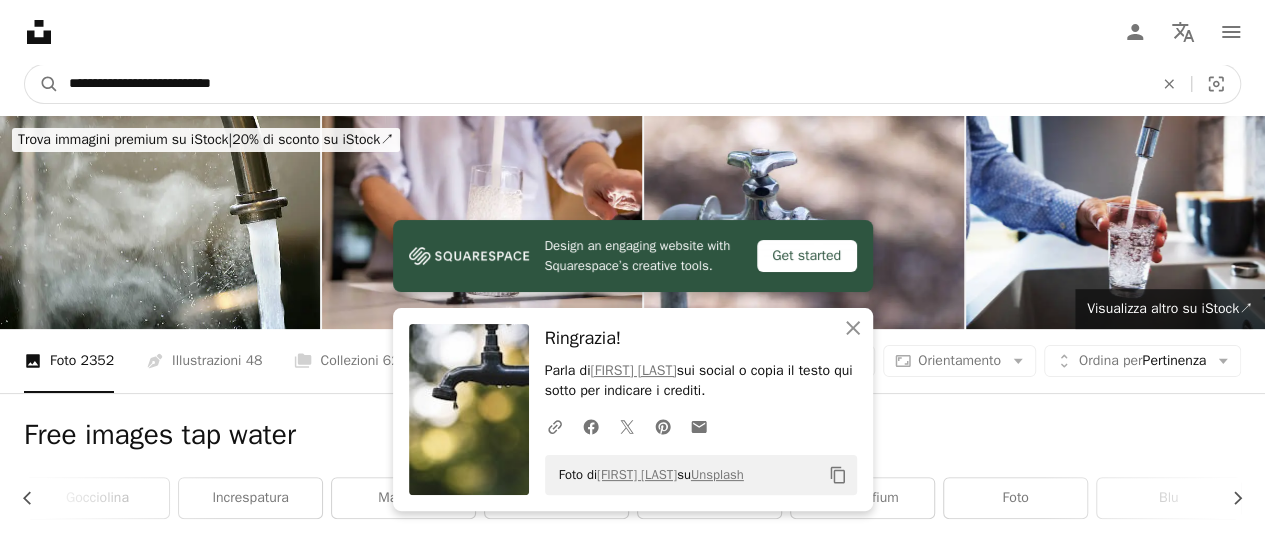 type on "**********" 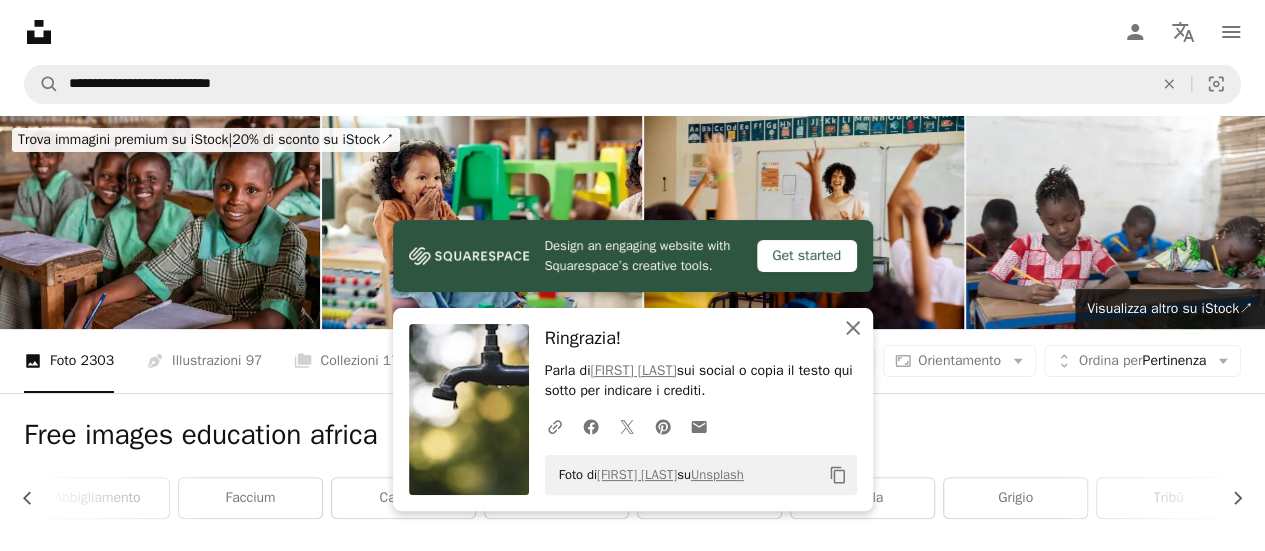 click on "An X shape" 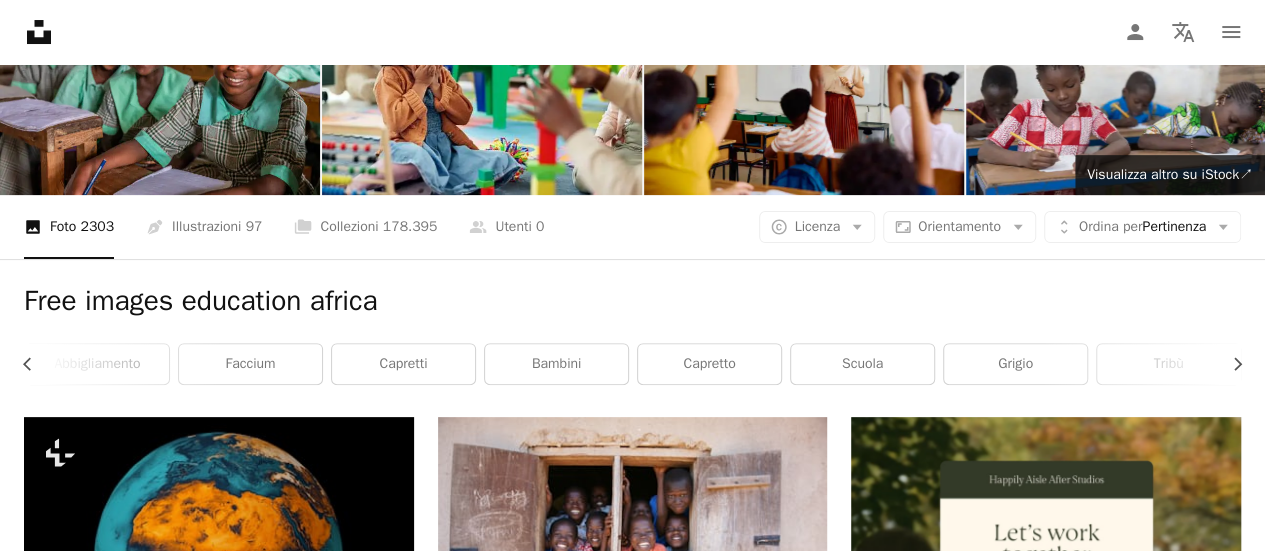 scroll, scrollTop: 0, scrollLeft: 0, axis: both 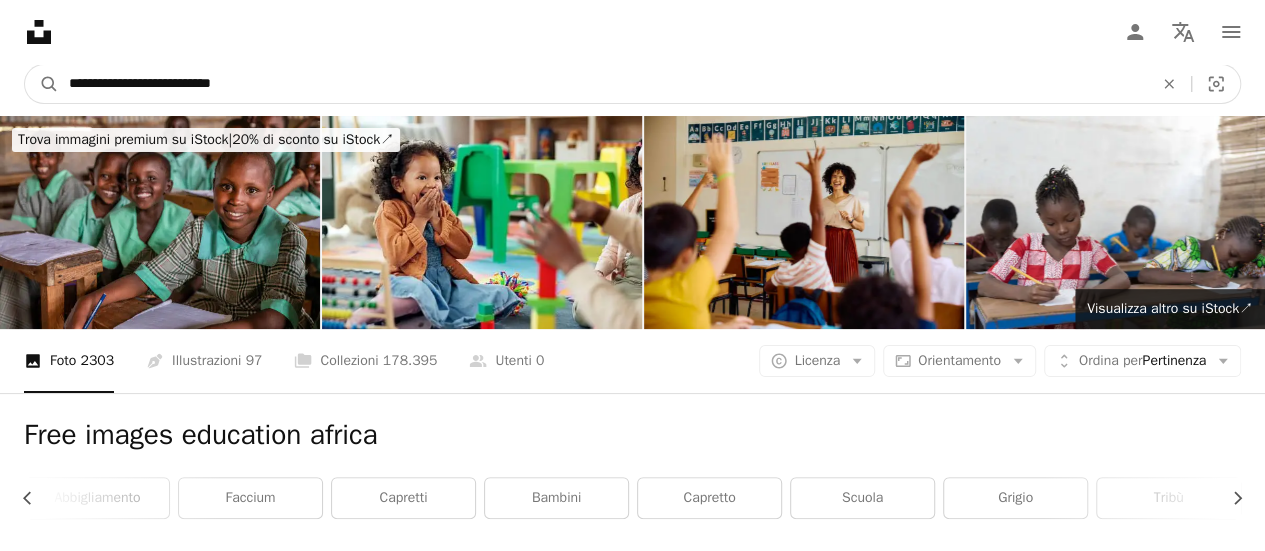 click on "**********" at bounding box center [603, 84] 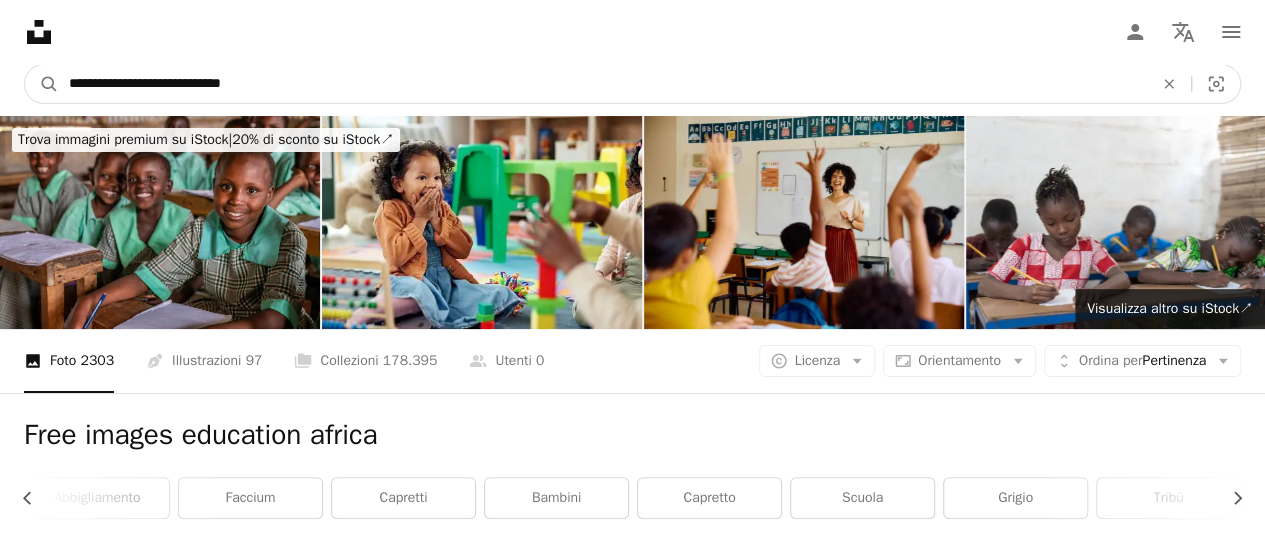 type on "**********" 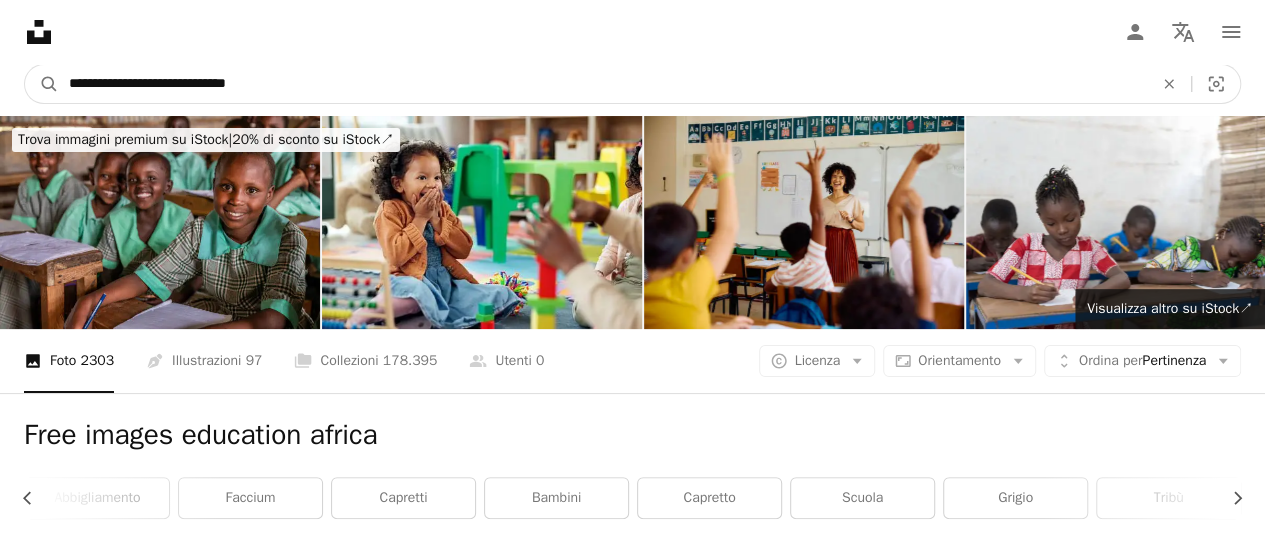 click on "A magnifying glass" at bounding box center [42, 84] 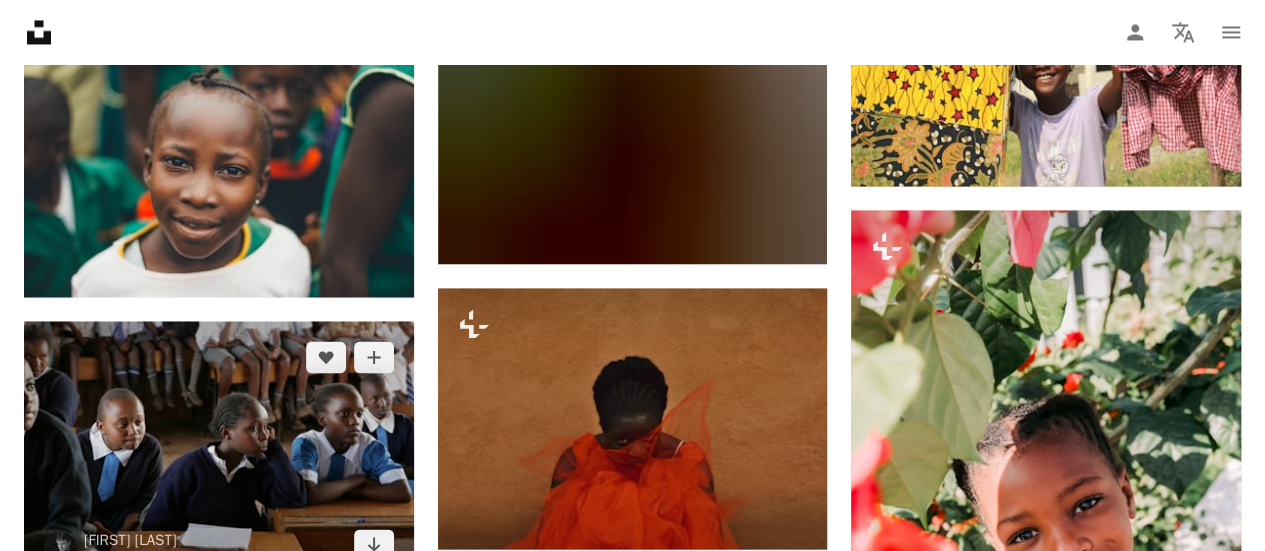 scroll, scrollTop: 1800, scrollLeft: 0, axis: vertical 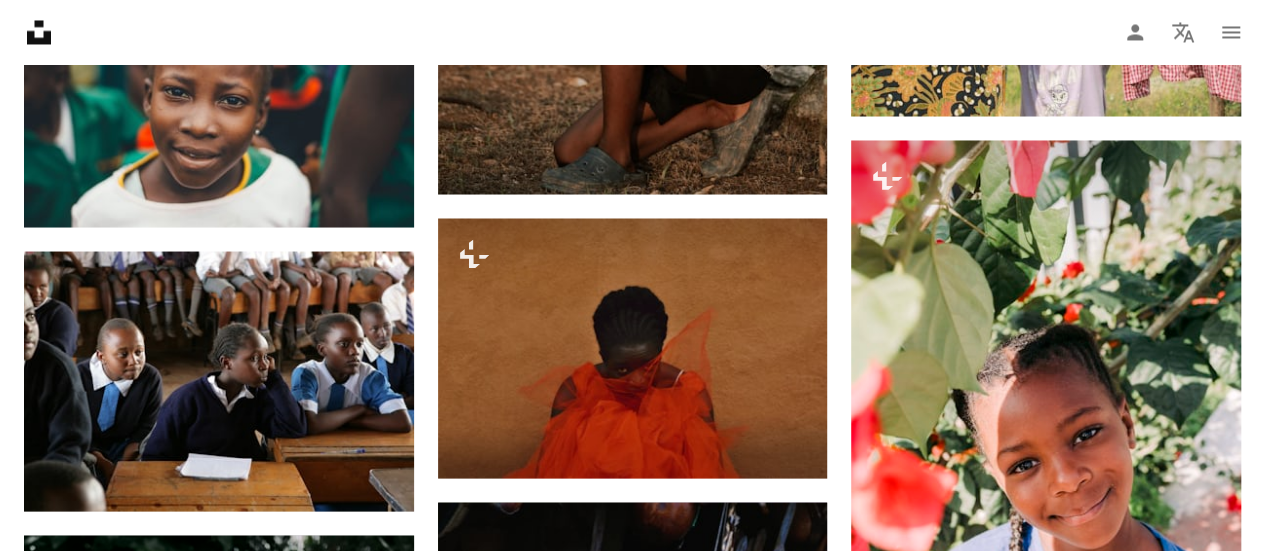 click at bounding box center [1046, 1141] 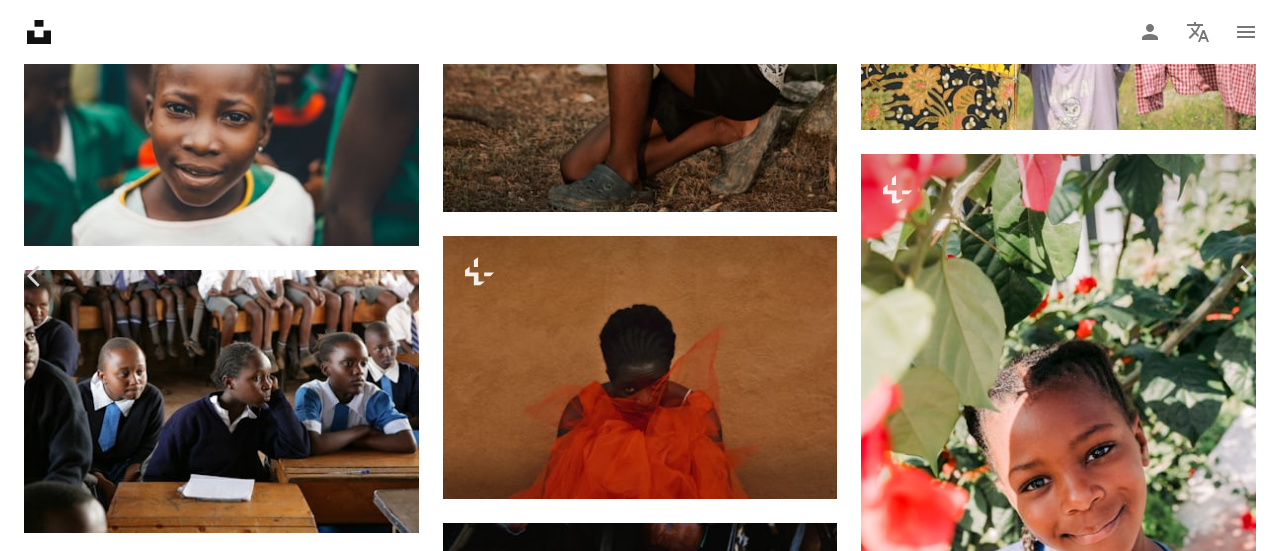 click on "Scarica gratuitamente" at bounding box center [1057, 5985] 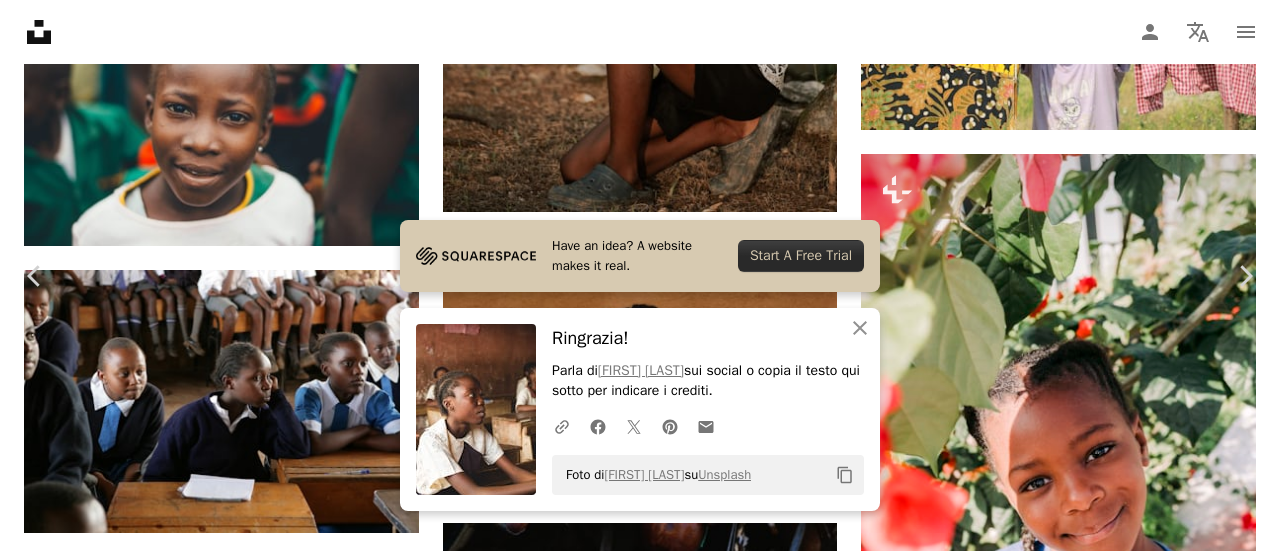 click on "An X shape" at bounding box center (20, 20) 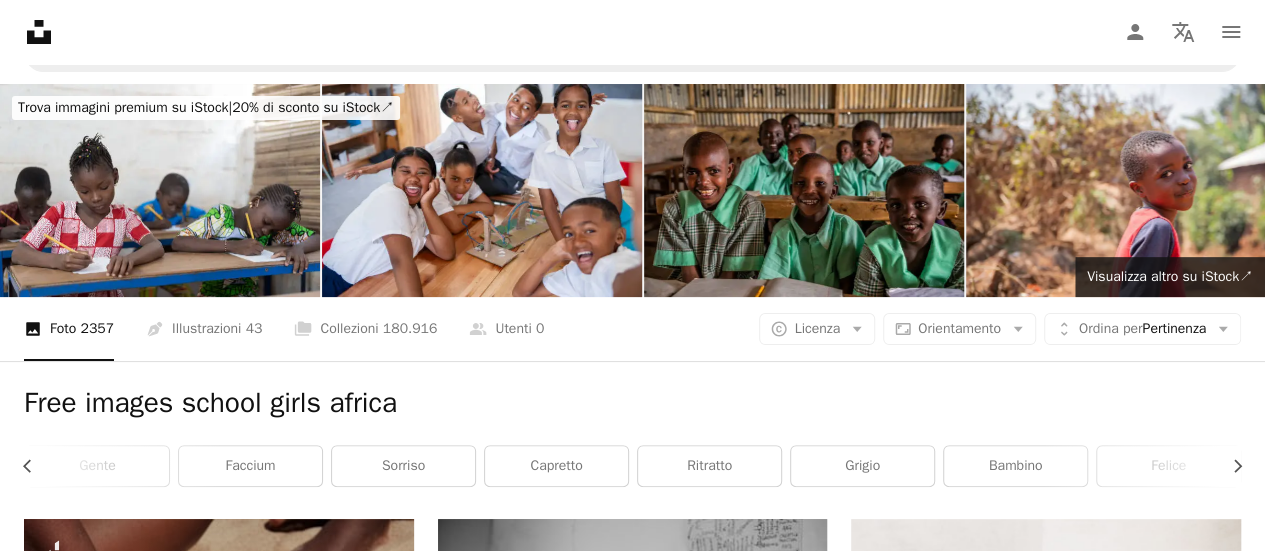 scroll, scrollTop: 0, scrollLeft: 0, axis: both 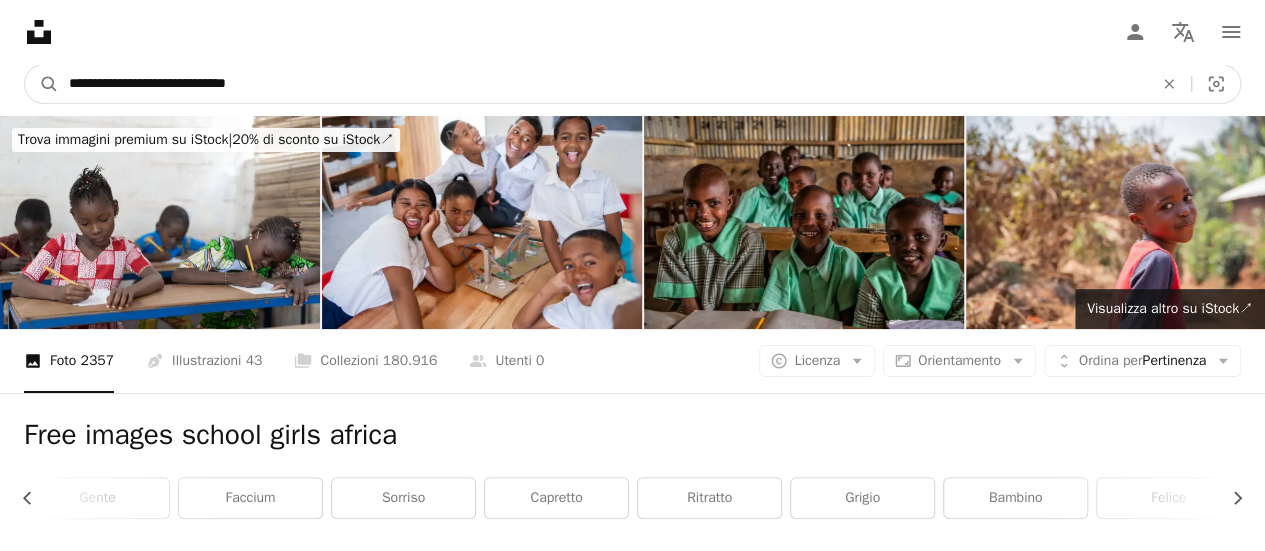 drag, startPoint x: 145, startPoint y: 83, endPoint x: 212, endPoint y: 84, distance: 67.00746 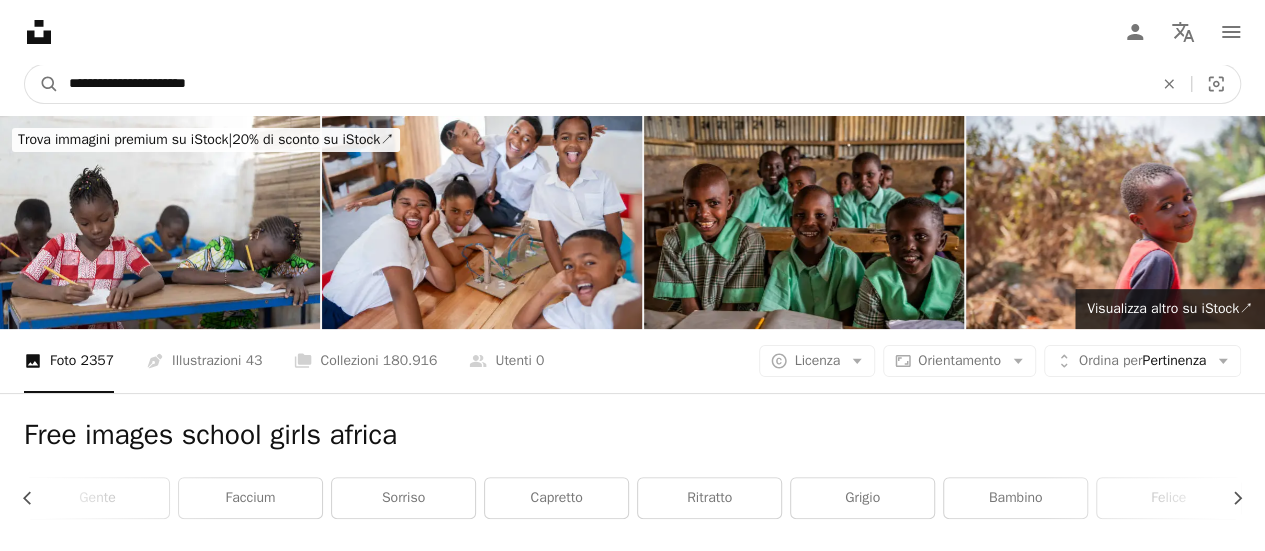 type on "**********" 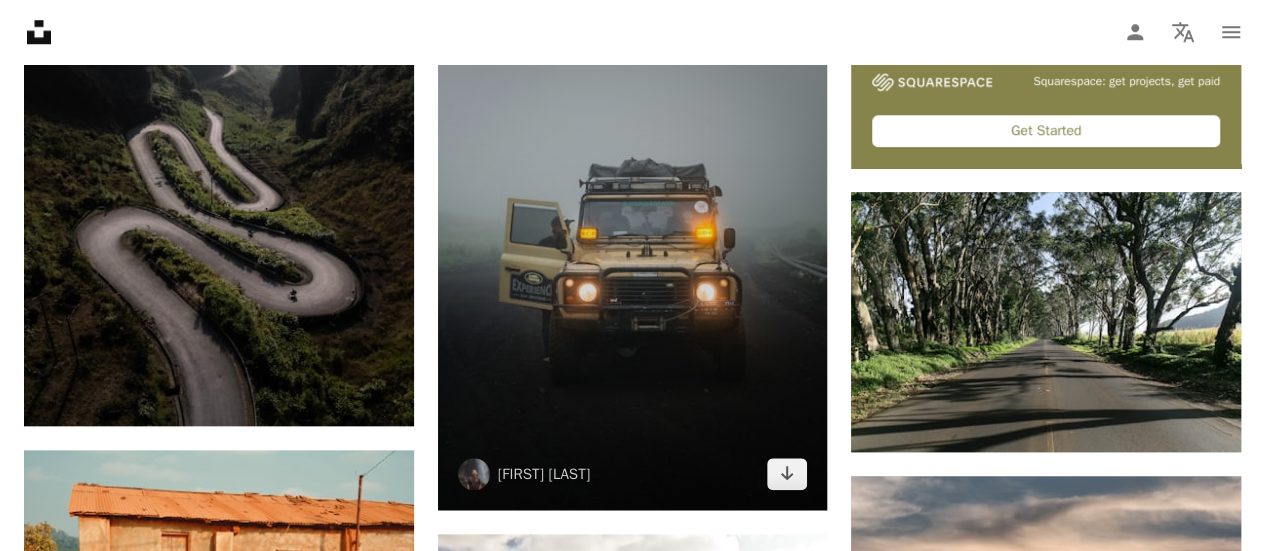 scroll, scrollTop: 900, scrollLeft: 0, axis: vertical 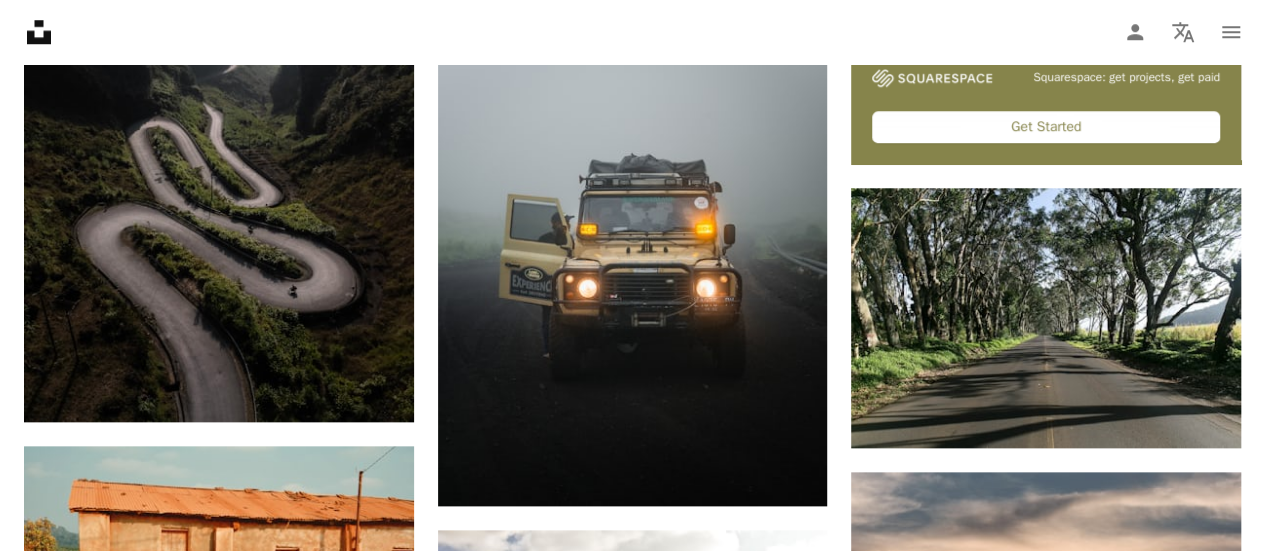 click at bounding box center [1046, 919] 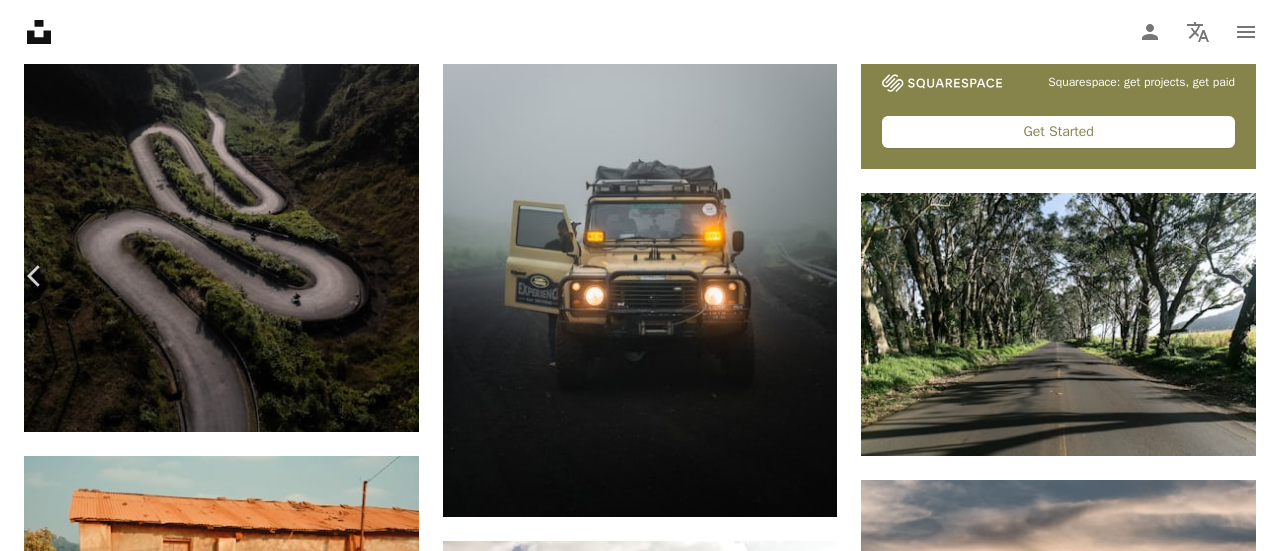 click on "Scarica gratuitamente" at bounding box center [1057, 3424] 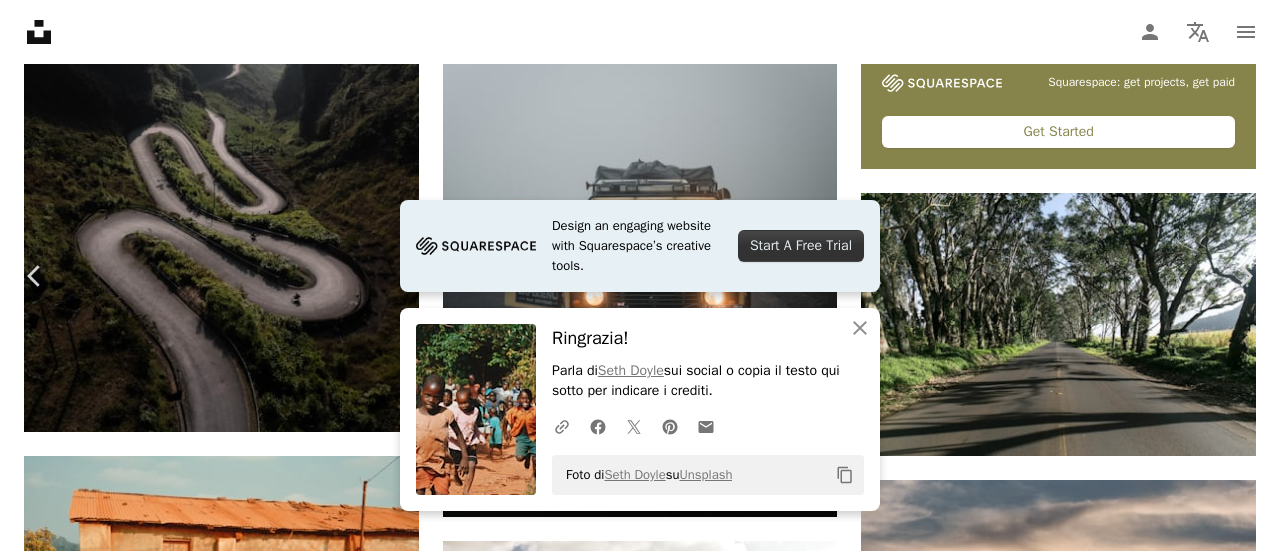 click on "An X shape" at bounding box center [20, 20] 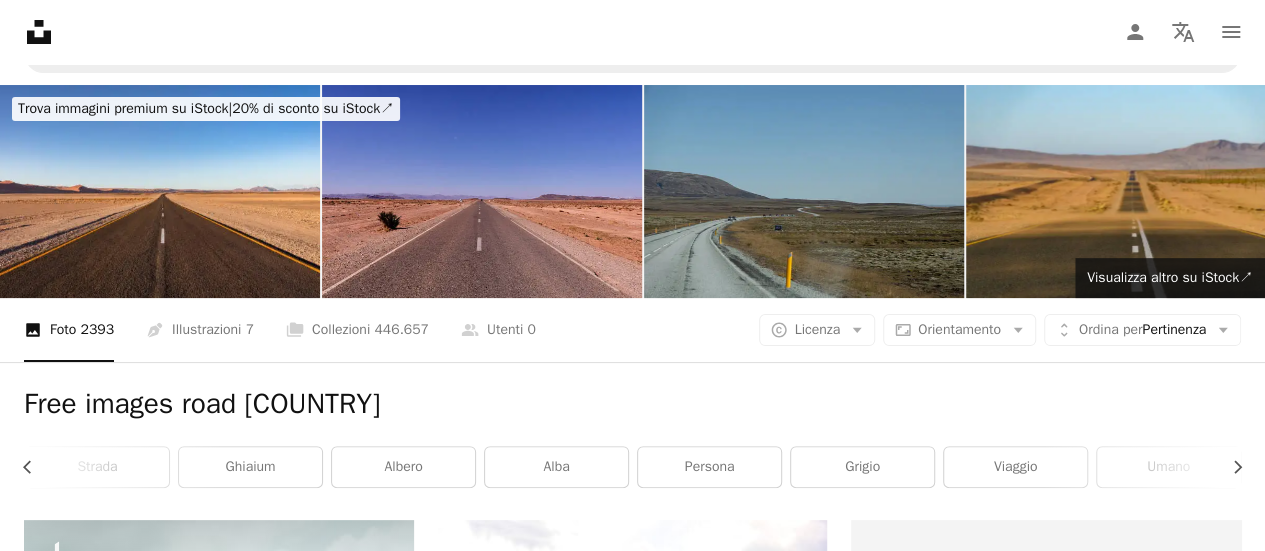 scroll, scrollTop: 0, scrollLeft: 0, axis: both 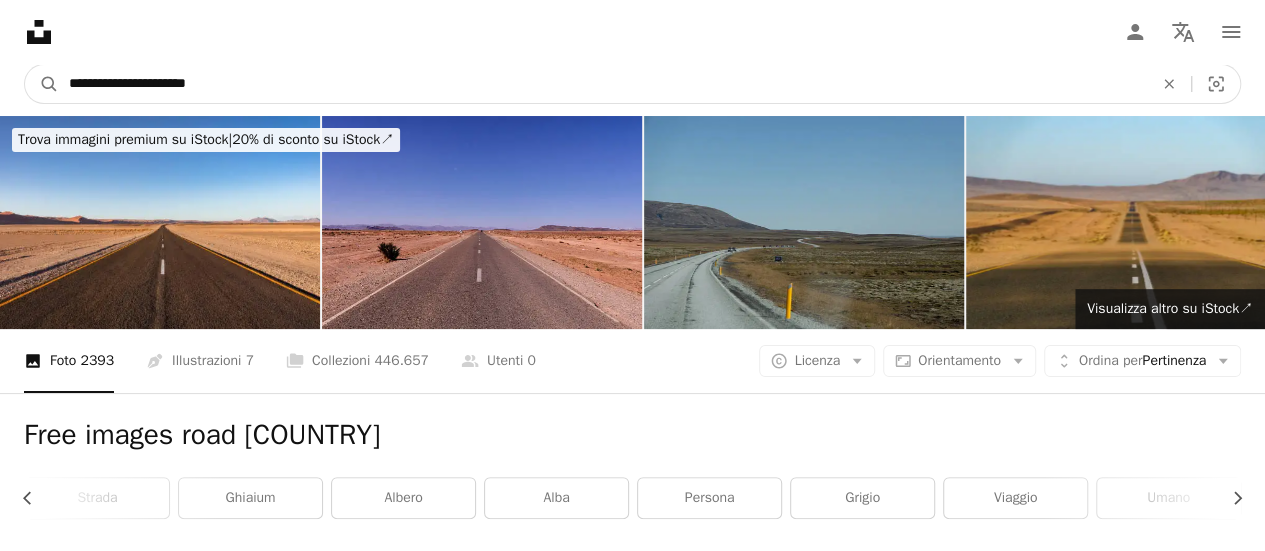 click on "**********" at bounding box center (603, 84) 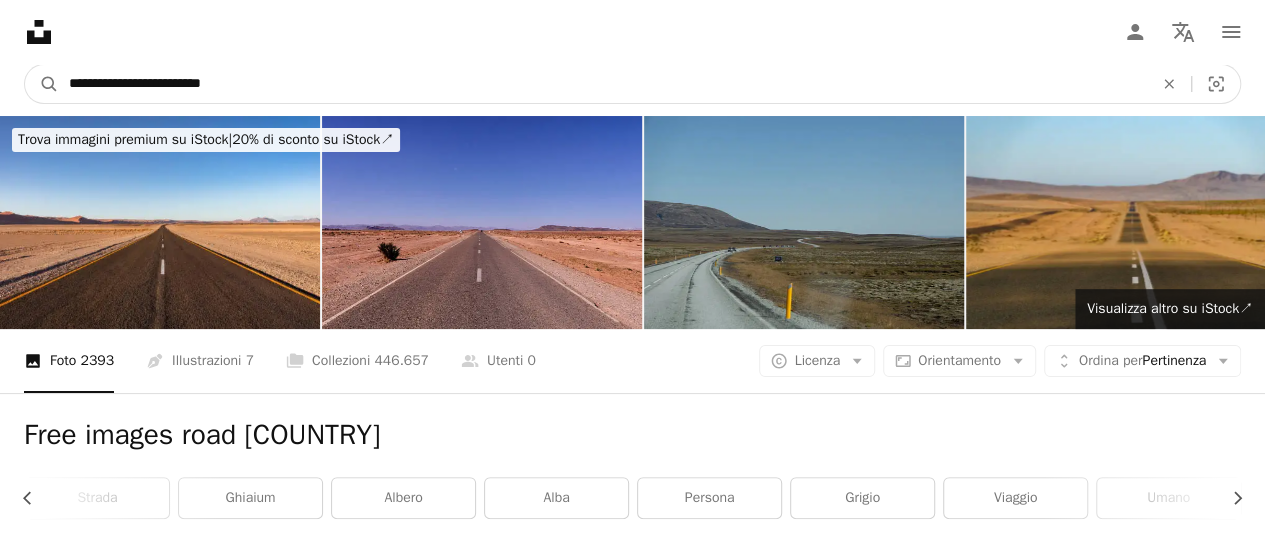 type on "**********" 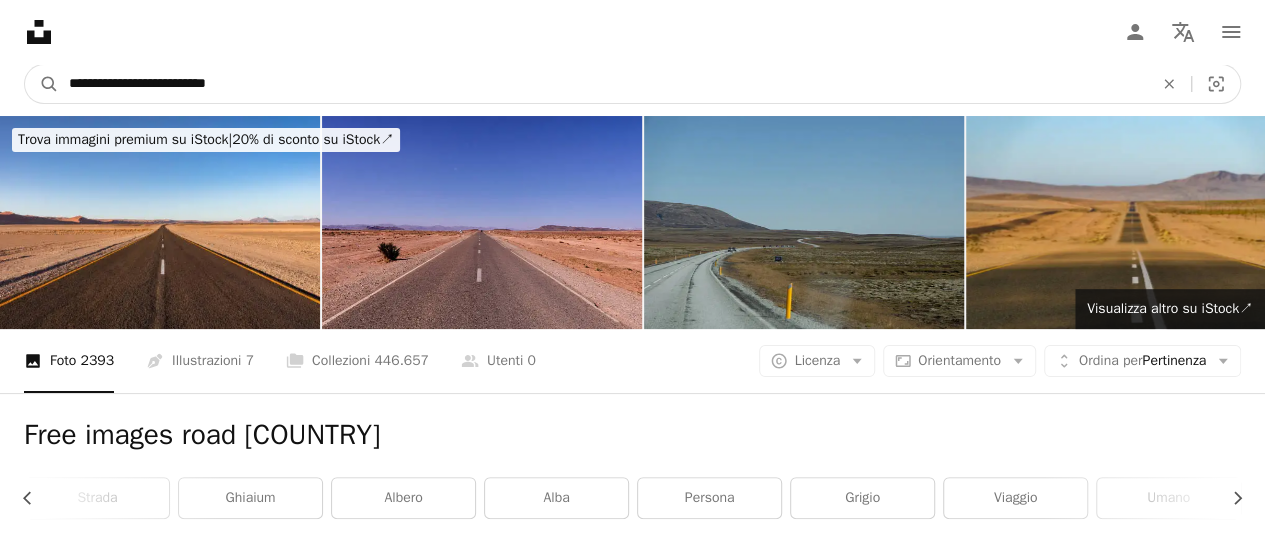 click on "A magnifying glass" at bounding box center [42, 84] 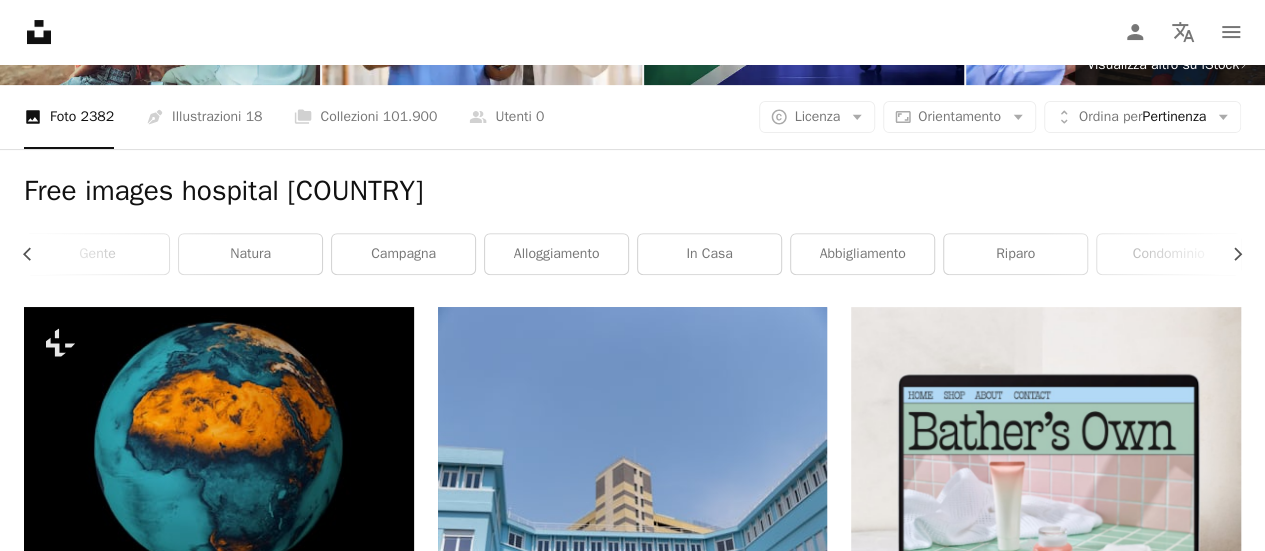 scroll, scrollTop: 0, scrollLeft: 0, axis: both 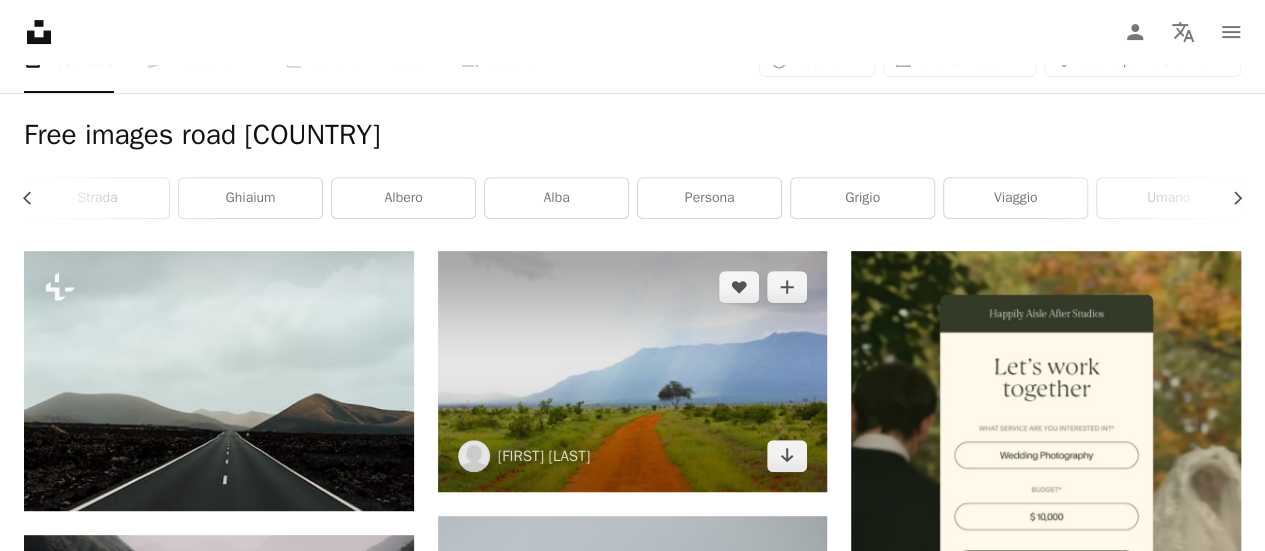 click at bounding box center [633, 371] 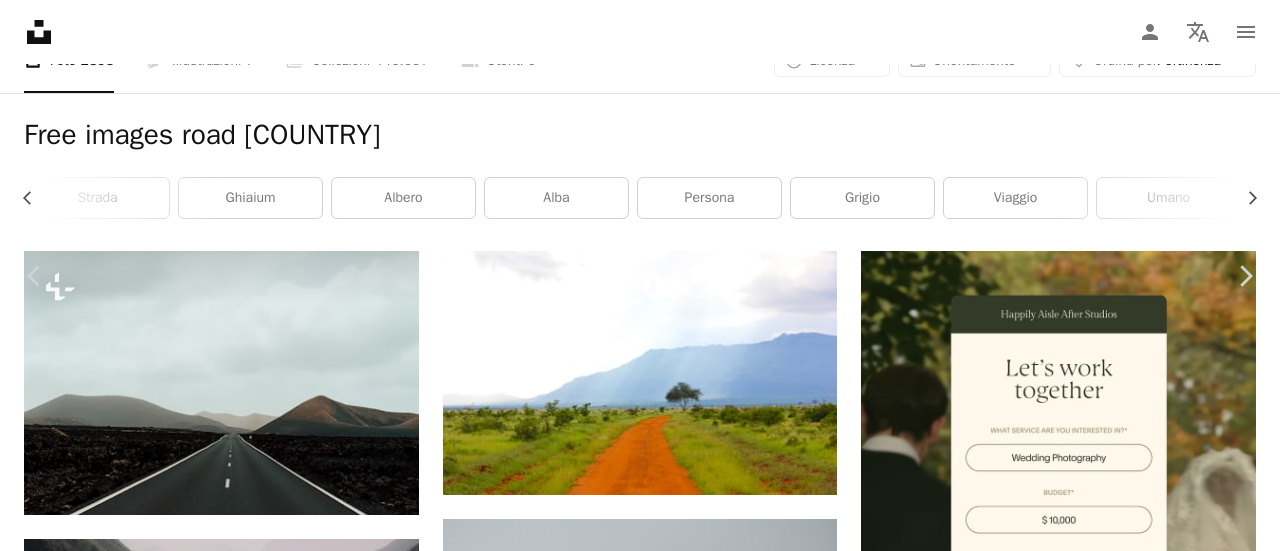 click on "Scarica gratuitamente" at bounding box center (1057, 4024) 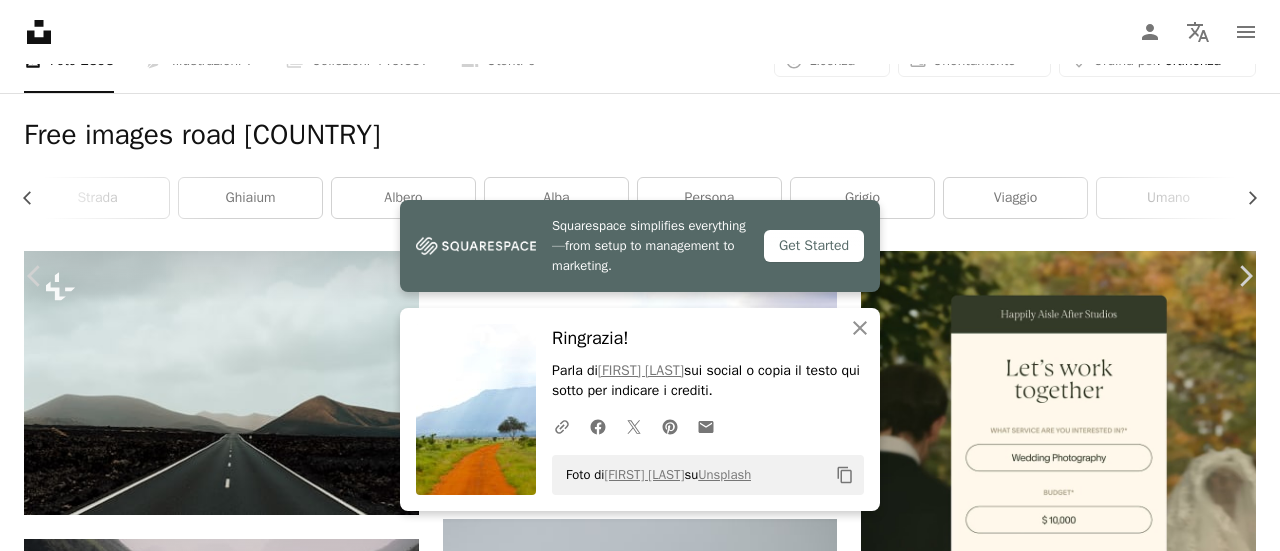 click on "An X shape" at bounding box center [20, 20] 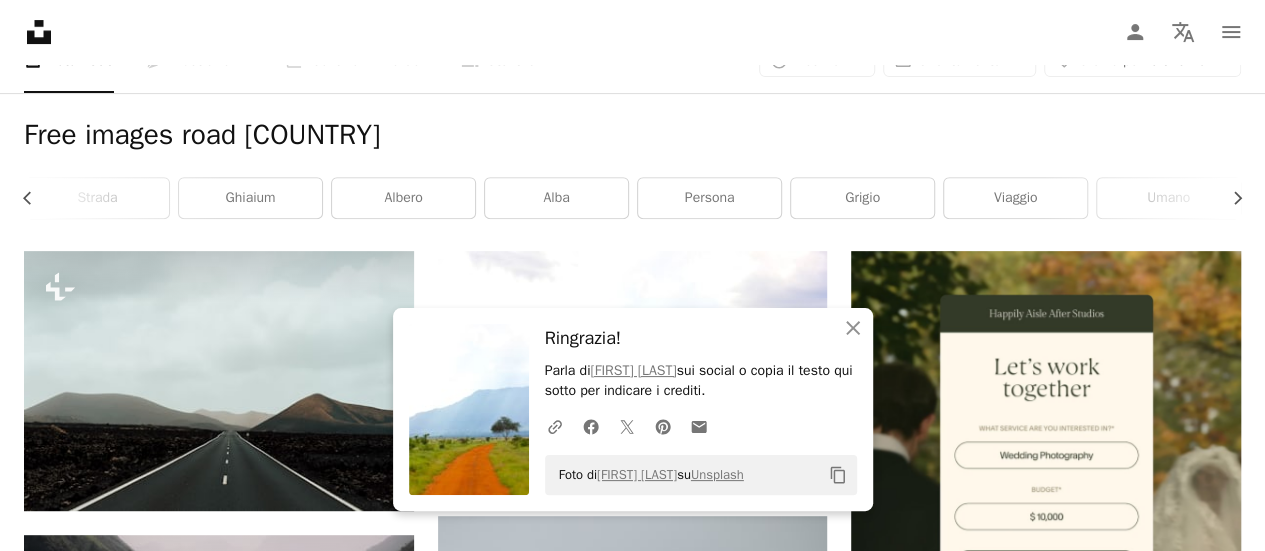scroll, scrollTop: 0, scrollLeft: 0, axis: both 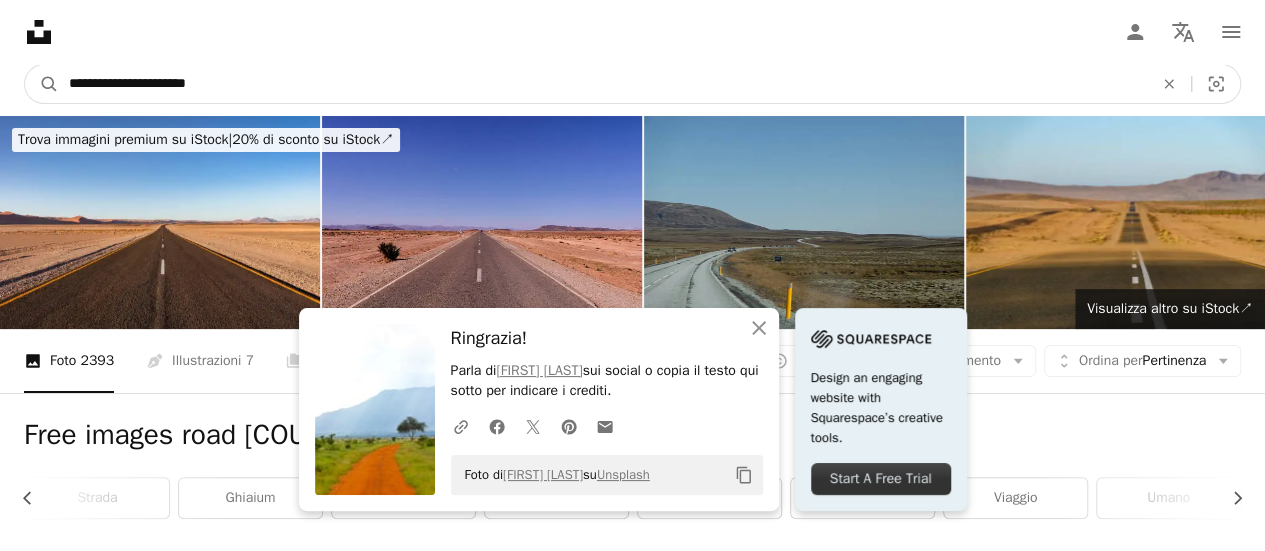 click on "**********" at bounding box center [603, 84] 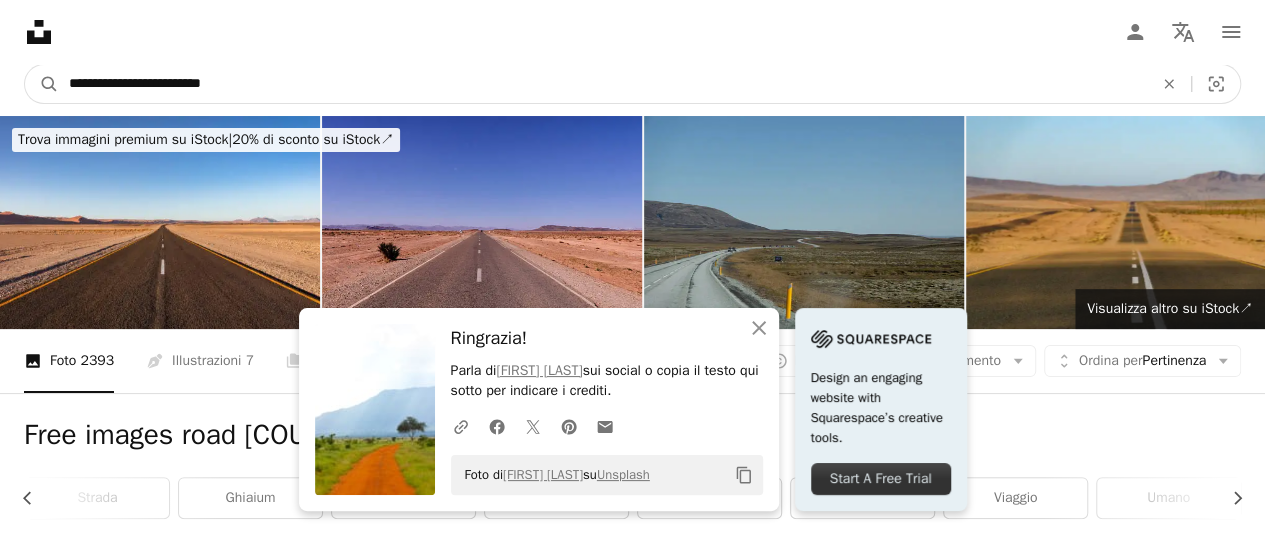 type on "**********" 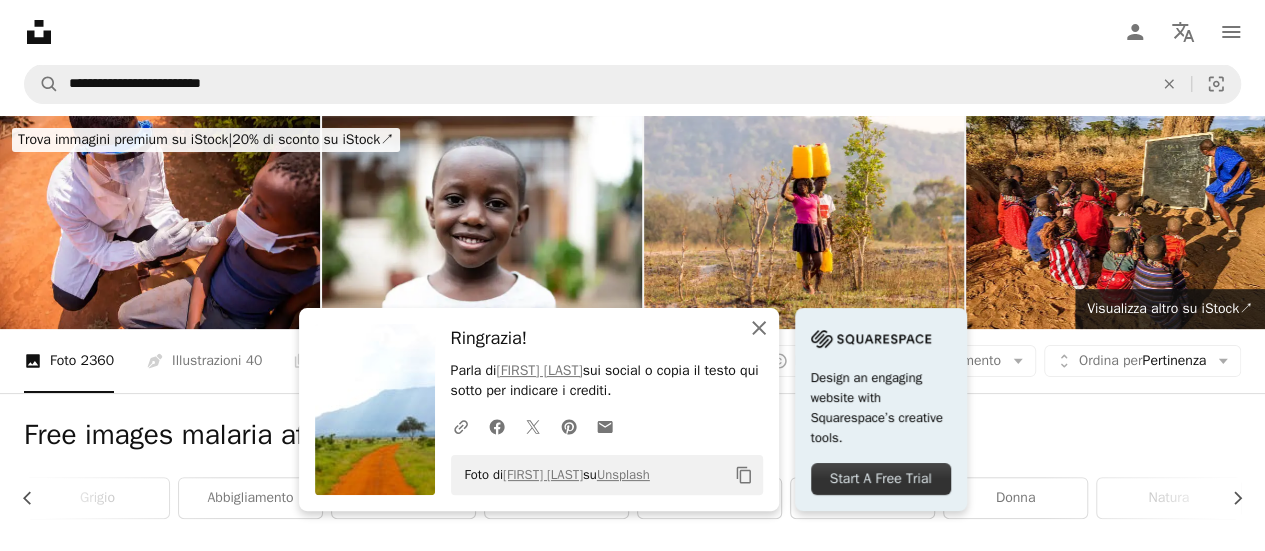 click on "An X shape" 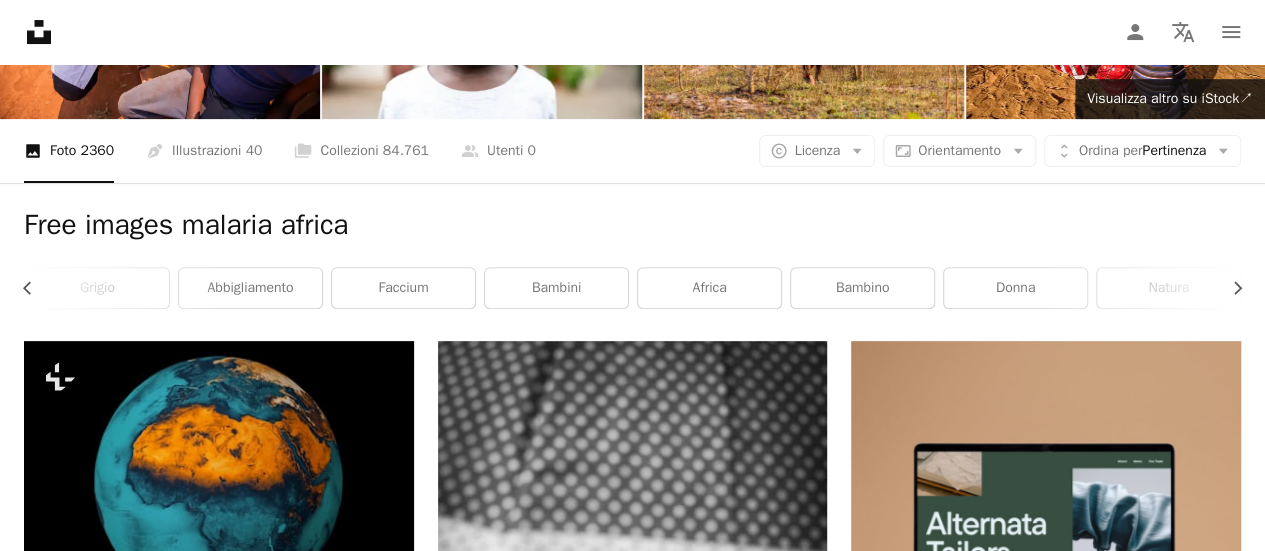 scroll, scrollTop: 0, scrollLeft: 0, axis: both 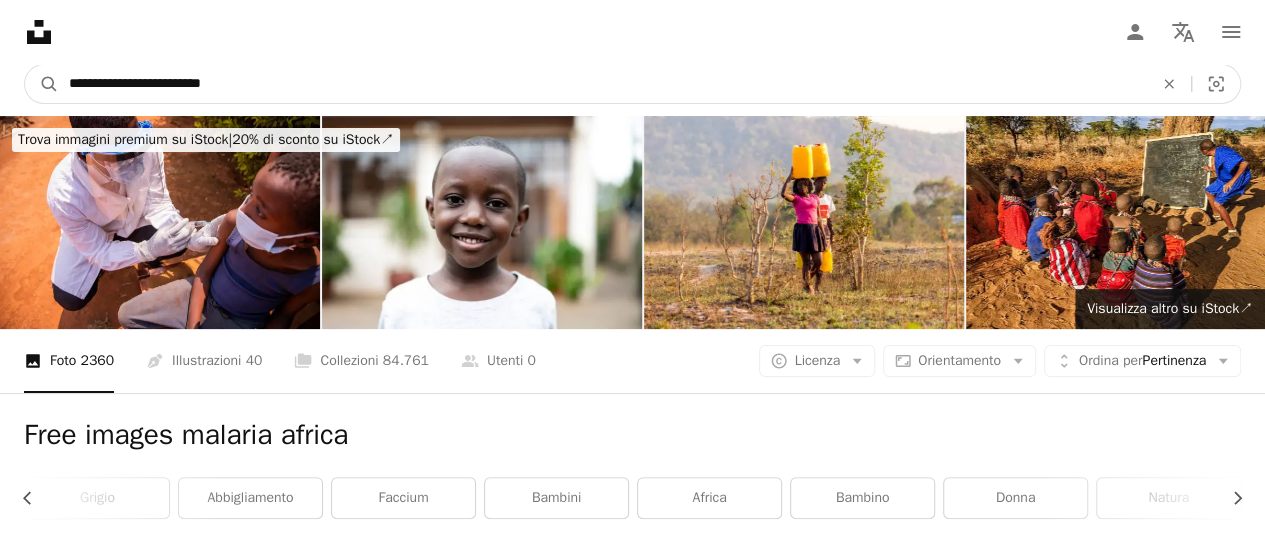 click on "**********" at bounding box center (603, 84) 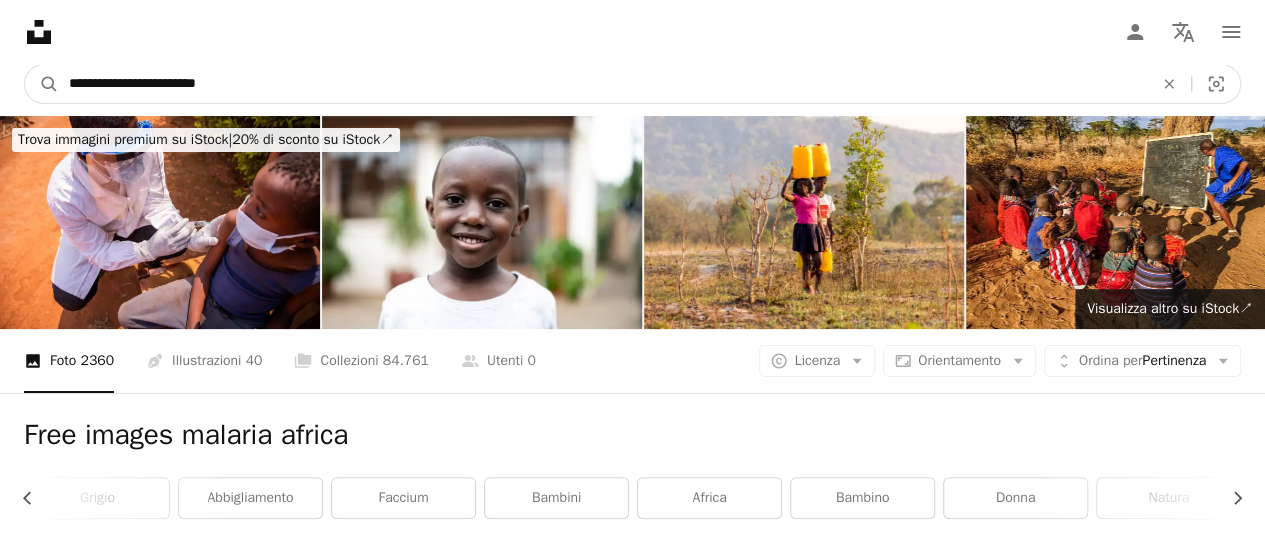 type on "**********" 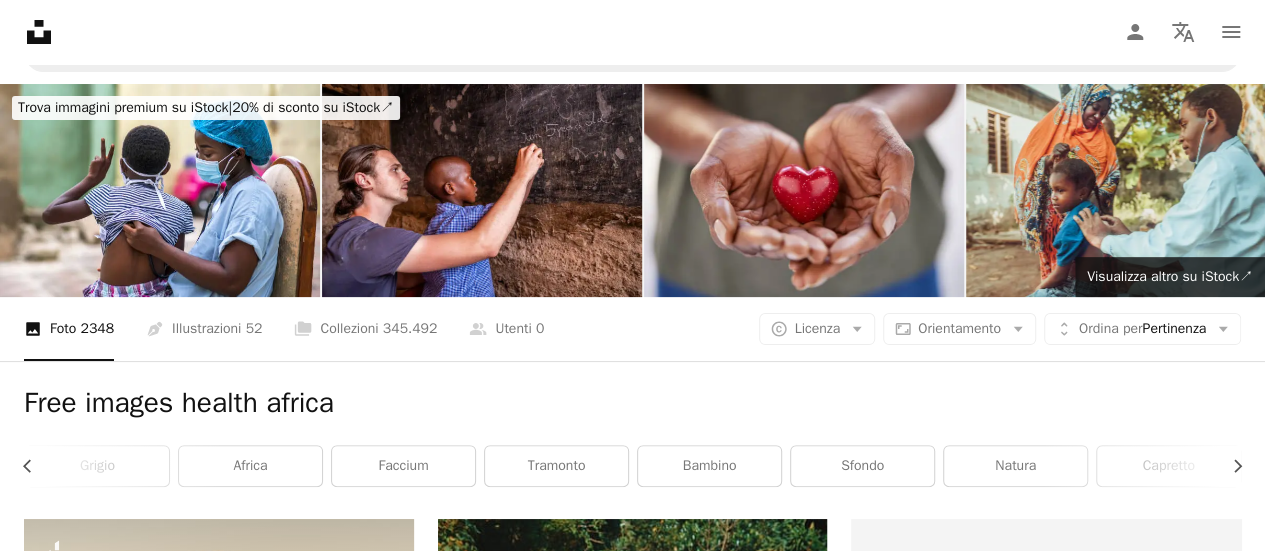 scroll, scrollTop: 0, scrollLeft: 0, axis: both 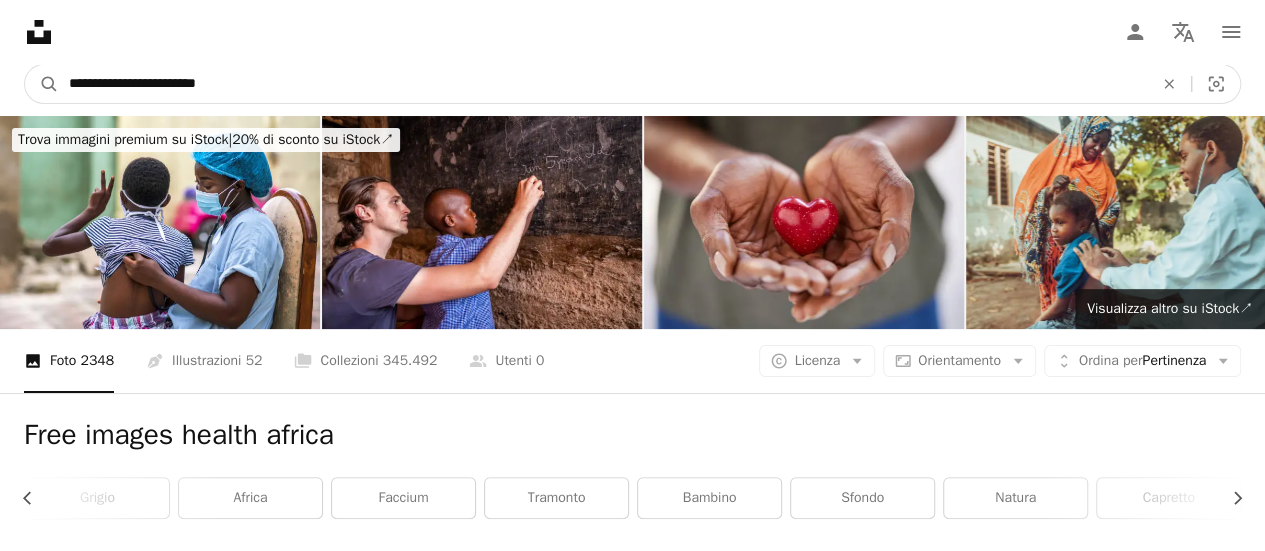 click on "**********" at bounding box center [603, 84] 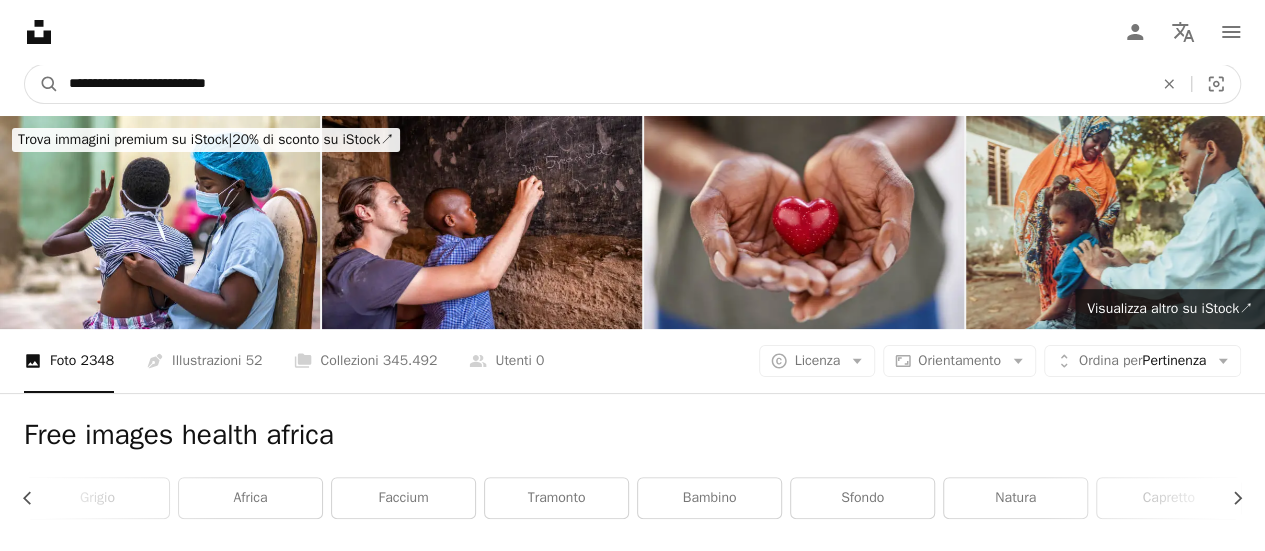 type on "**********" 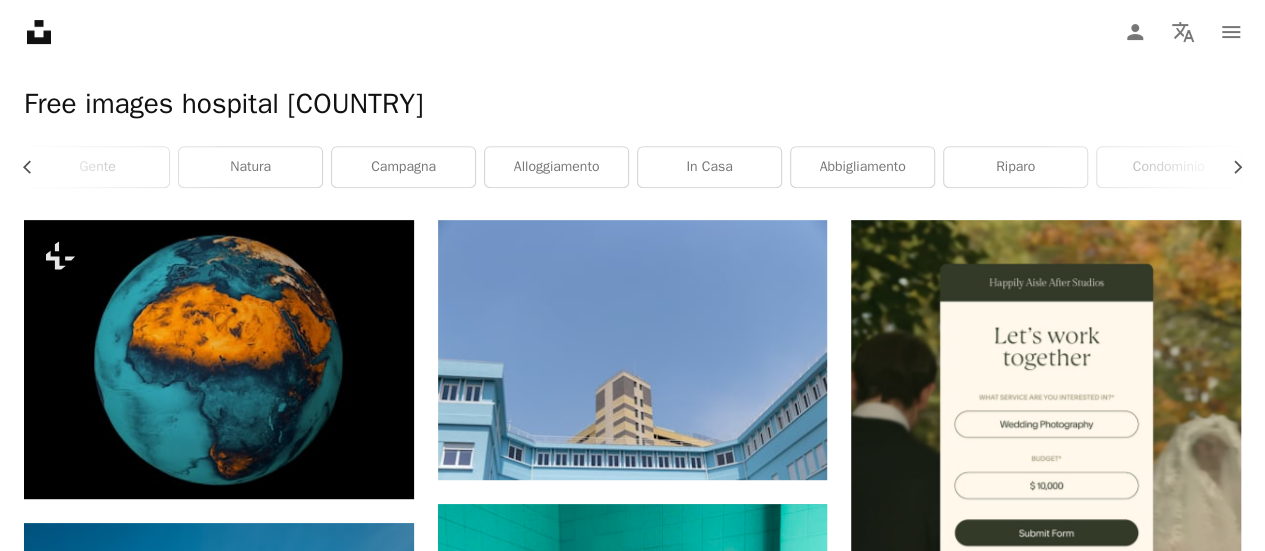 scroll, scrollTop: 300, scrollLeft: 0, axis: vertical 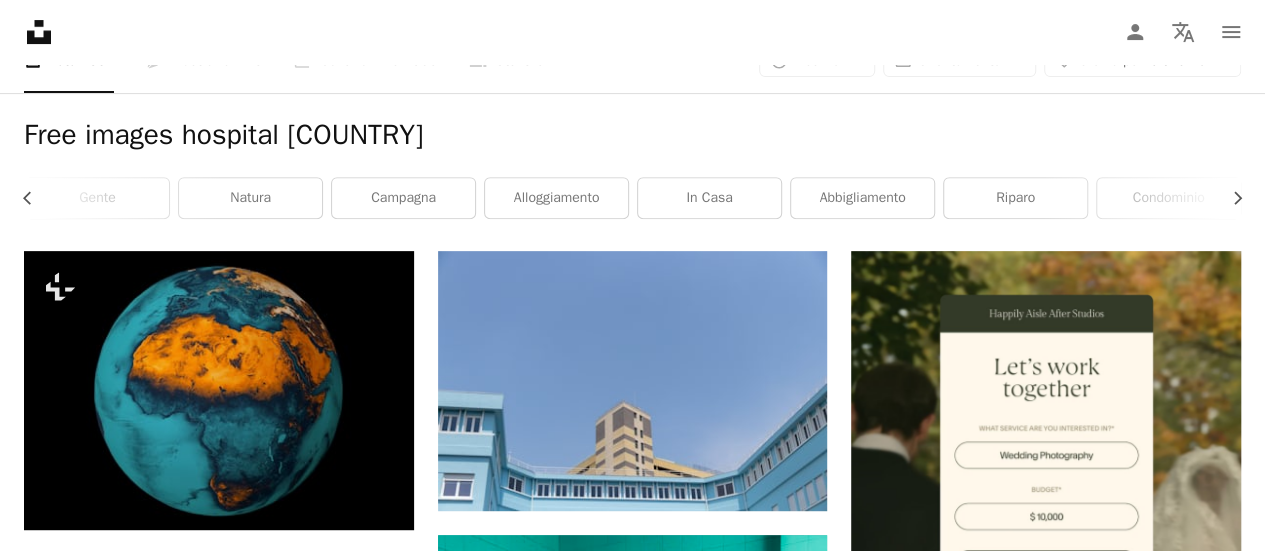 click at bounding box center [1046, 918] 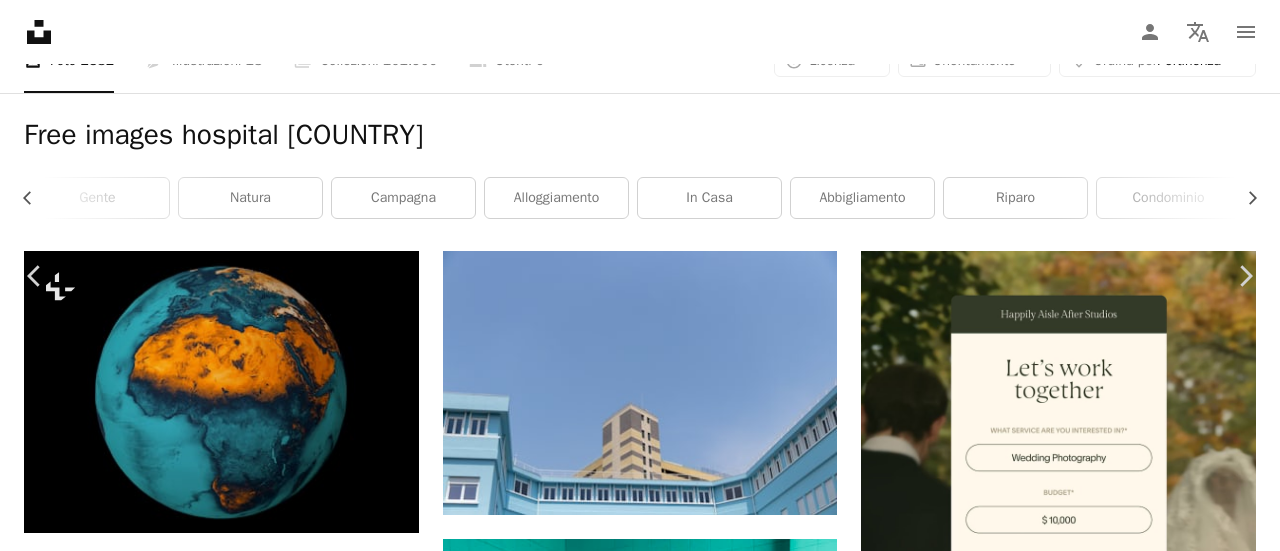 click on "Scarica gratuitamente" at bounding box center (1057, 4594) 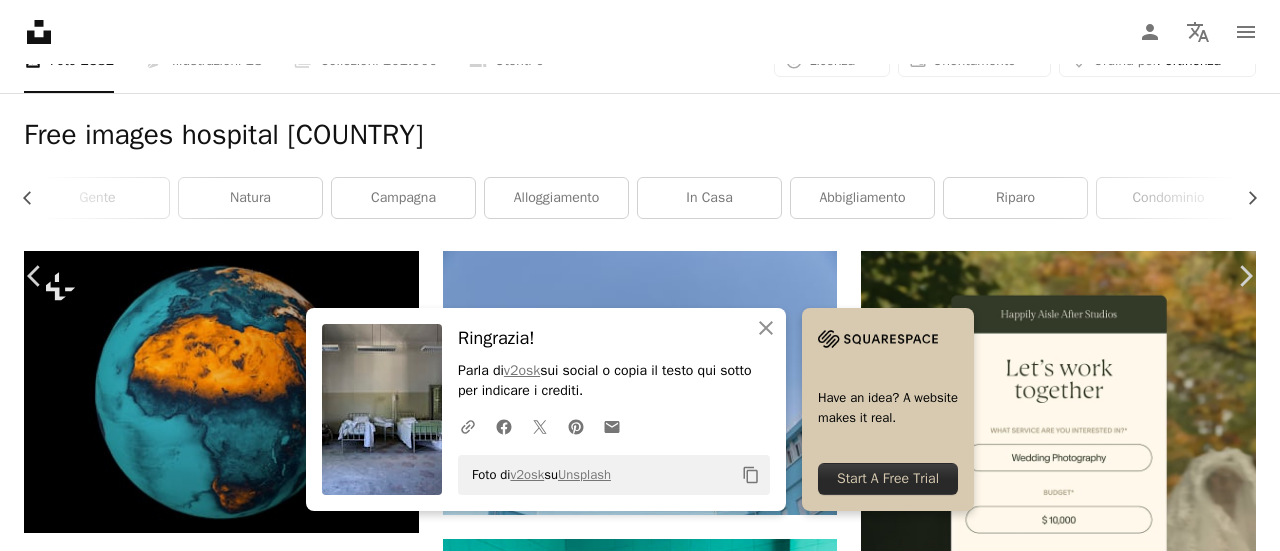 click on "An X shape" at bounding box center (20, 20) 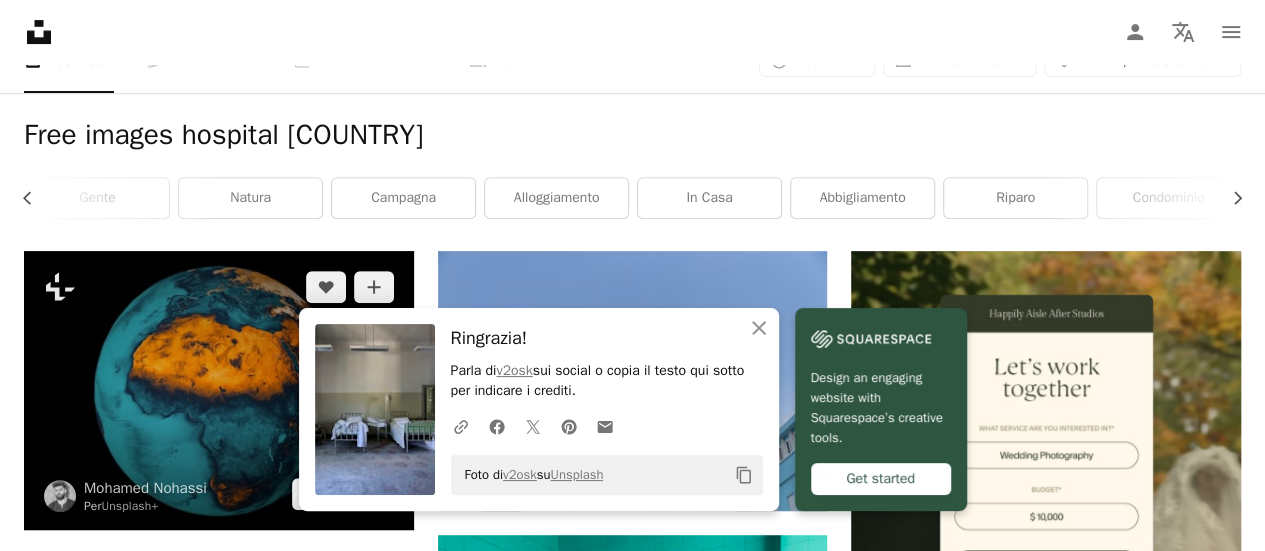 scroll, scrollTop: 0, scrollLeft: 0, axis: both 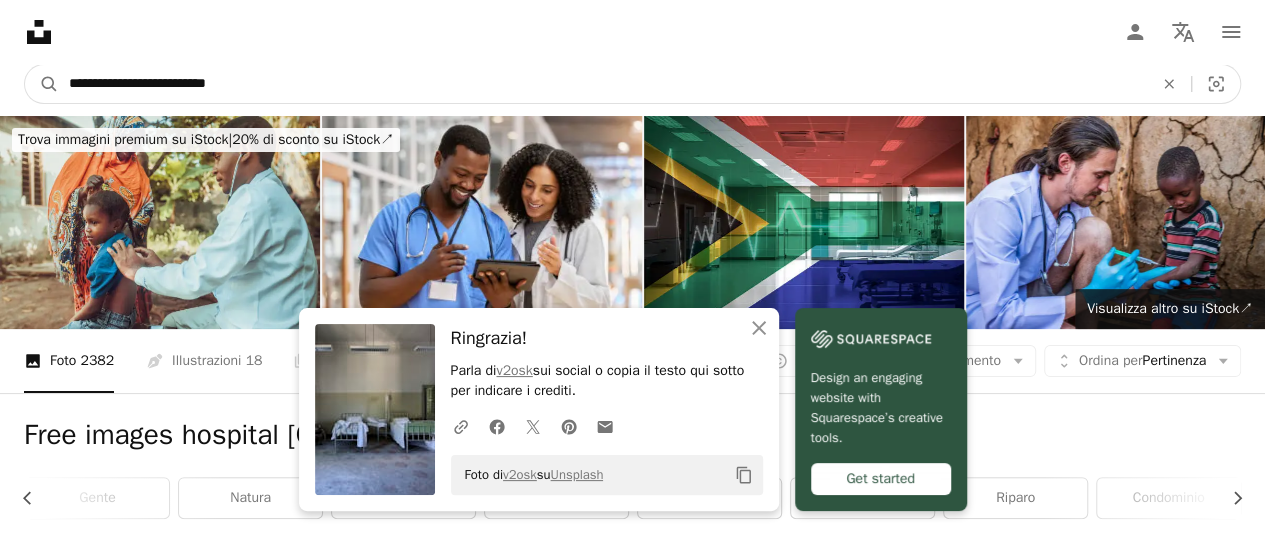 click on "**********" at bounding box center [603, 84] 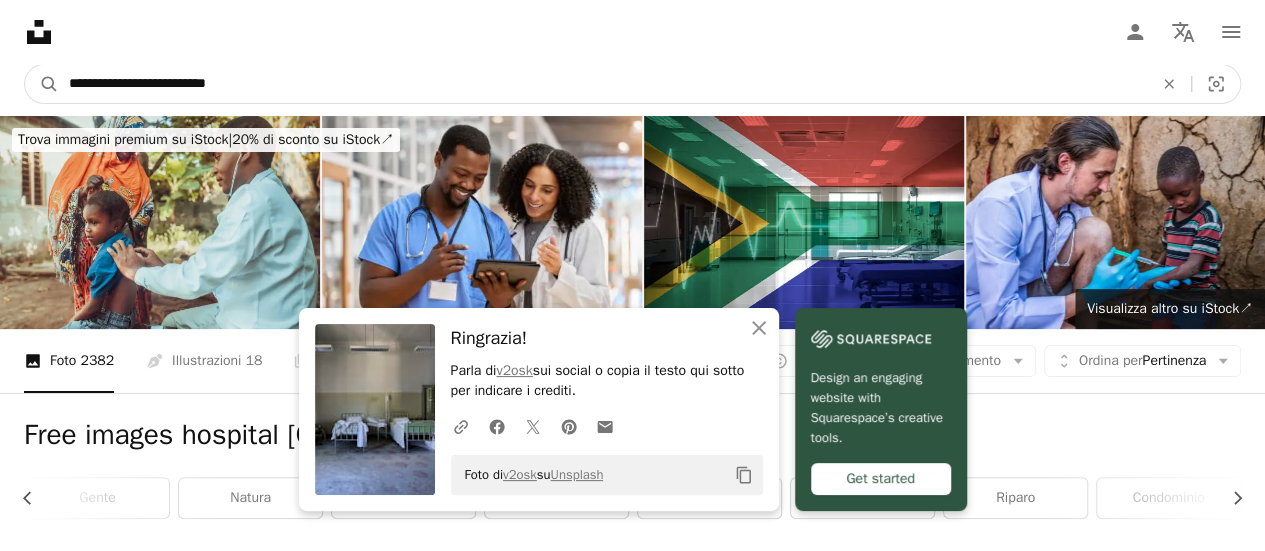 type on "**********" 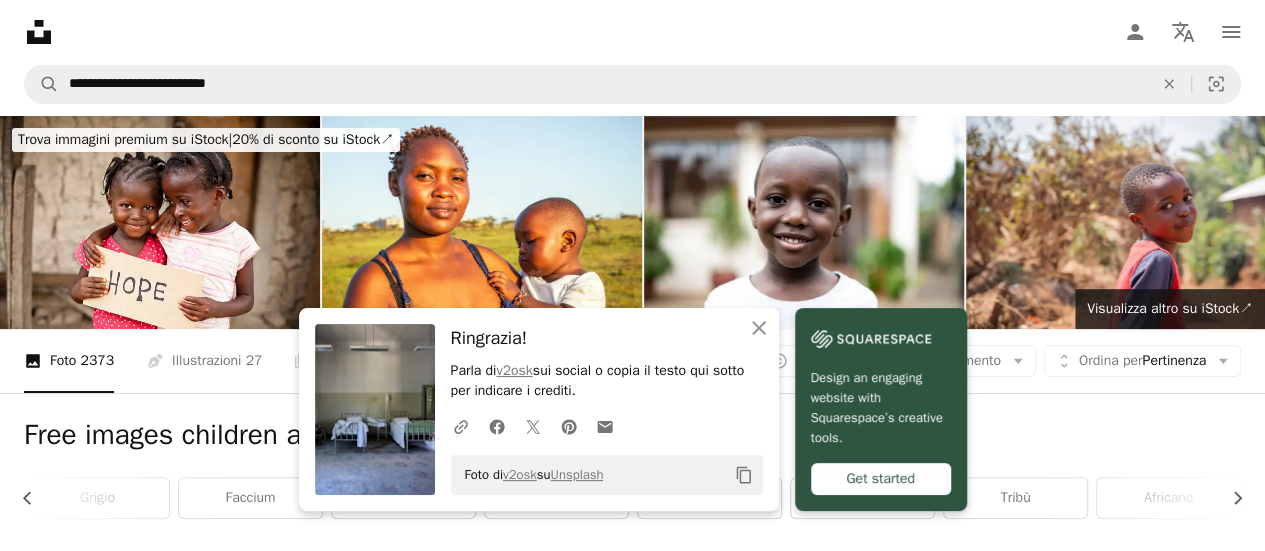 scroll, scrollTop: 200, scrollLeft: 0, axis: vertical 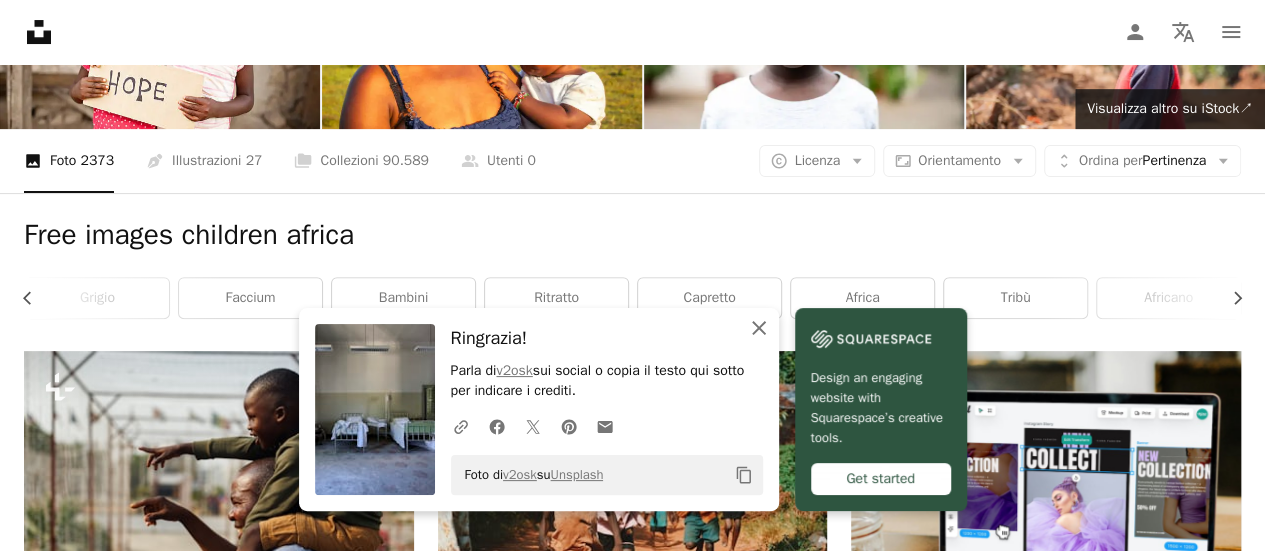 click on "An X shape" 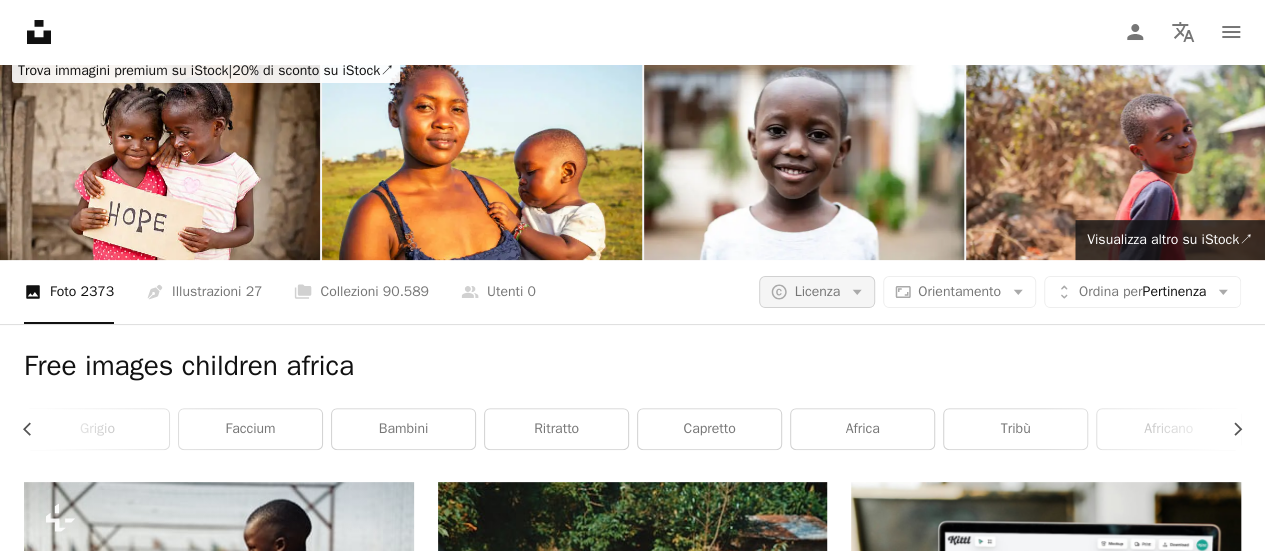 scroll, scrollTop: 0, scrollLeft: 0, axis: both 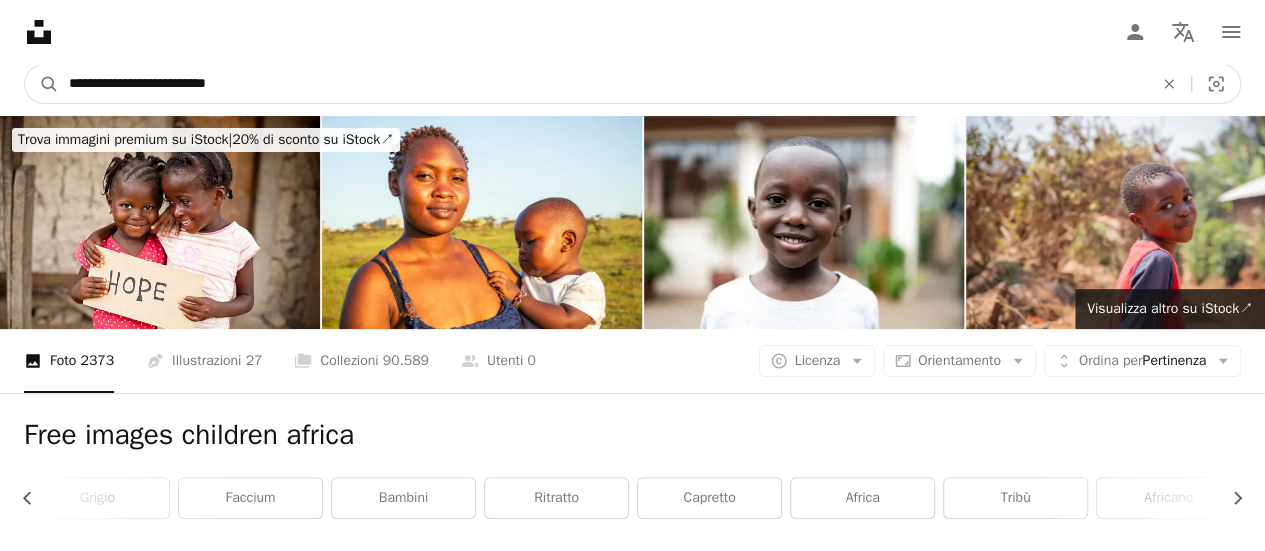 click on "**********" at bounding box center (603, 84) 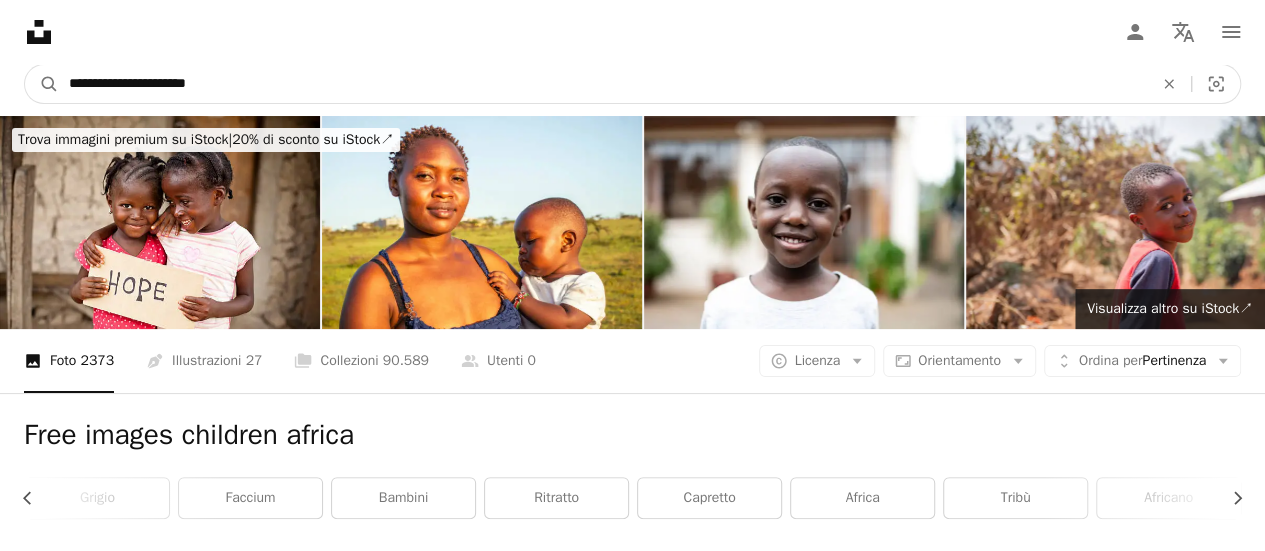type on "**********" 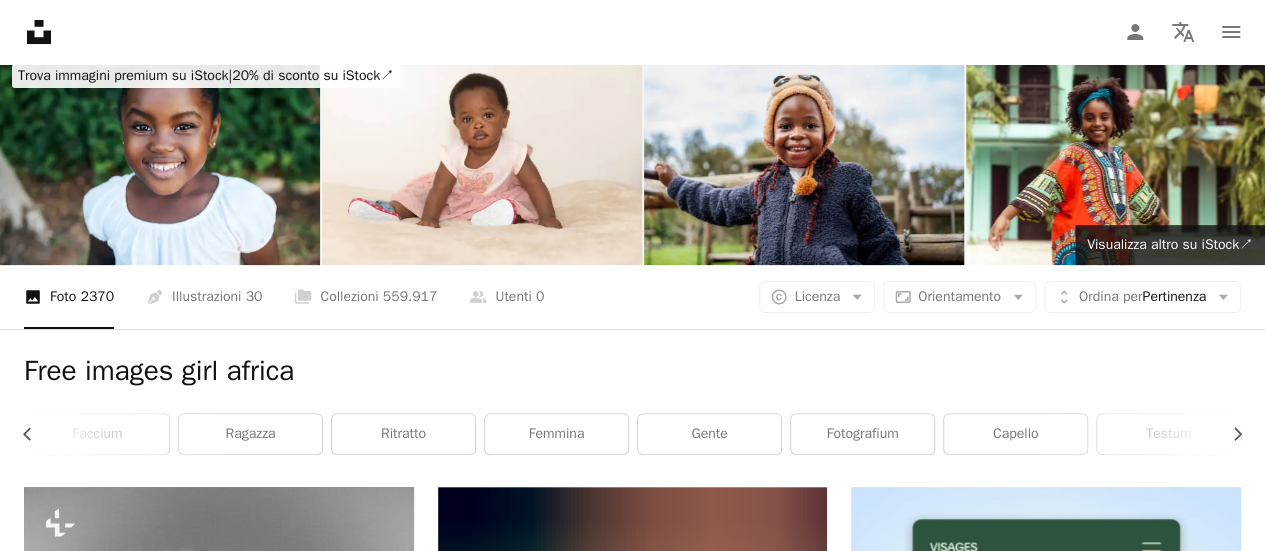 scroll, scrollTop: 0, scrollLeft: 0, axis: both 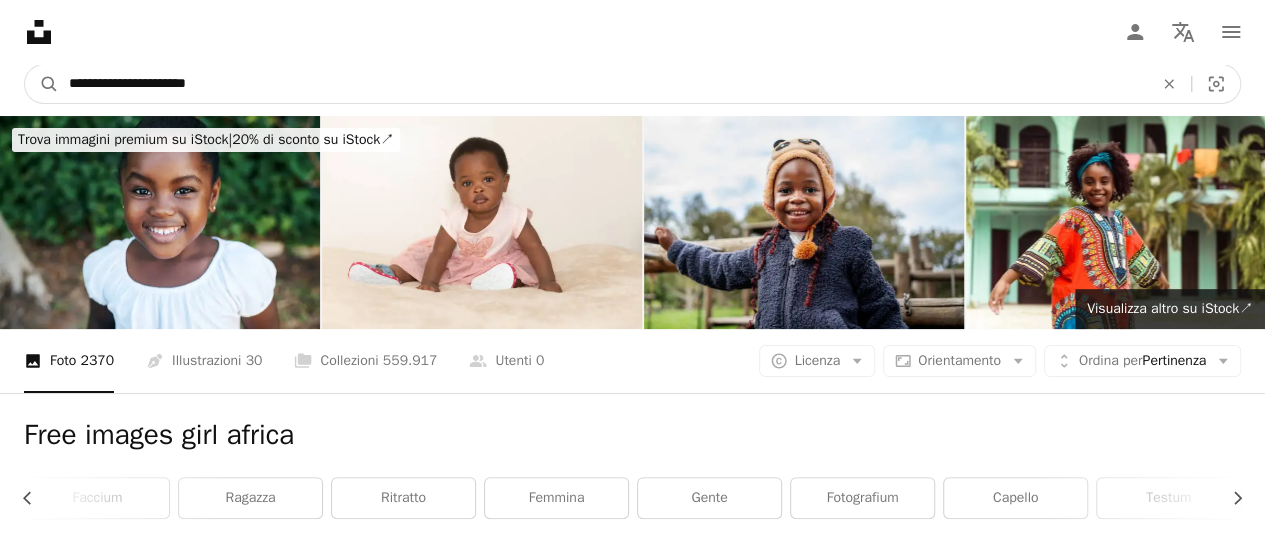 drag, startPoint x: 230, startPoint y: 84, endPoint x: 142, endPoint y: 81, distance: 88.051125 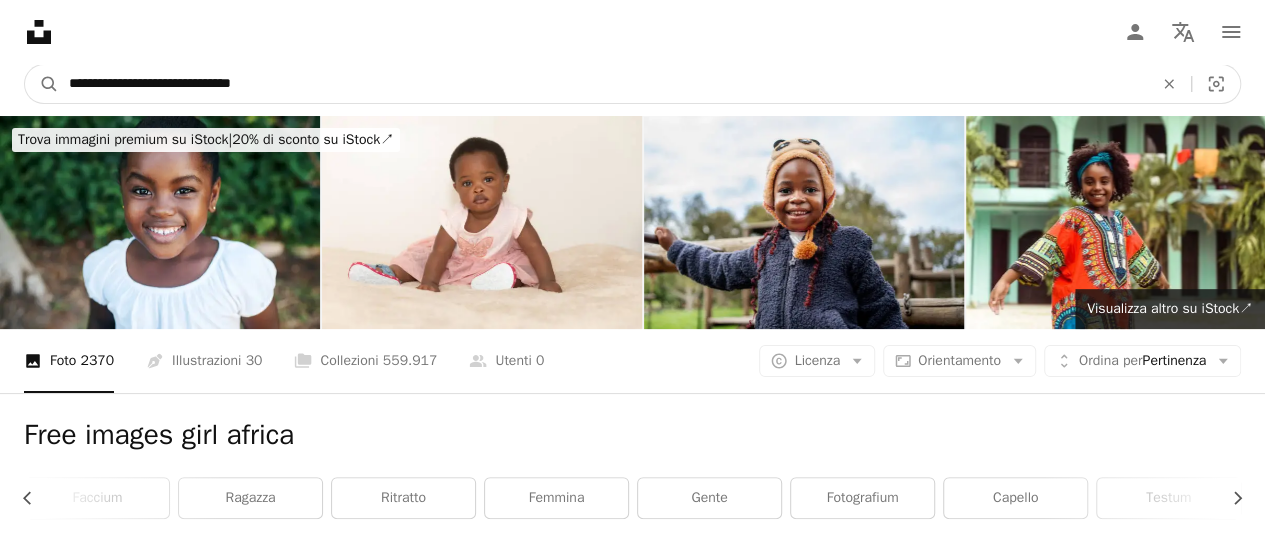 type on "**********" 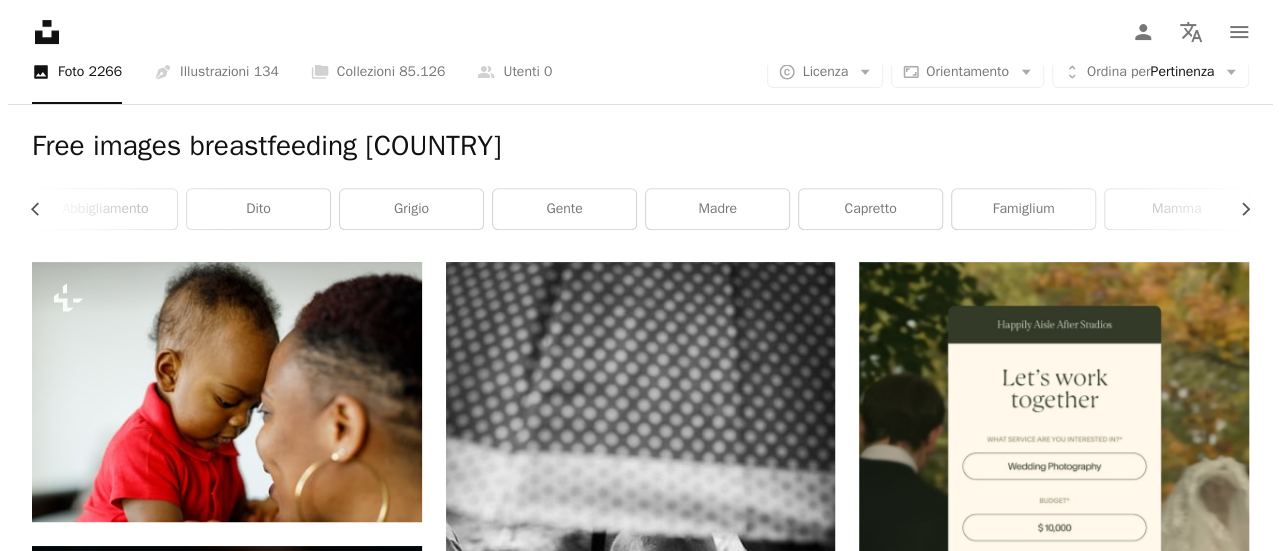 scroll, scrollTop: 400, scrollLeft: 0, axis: vertical 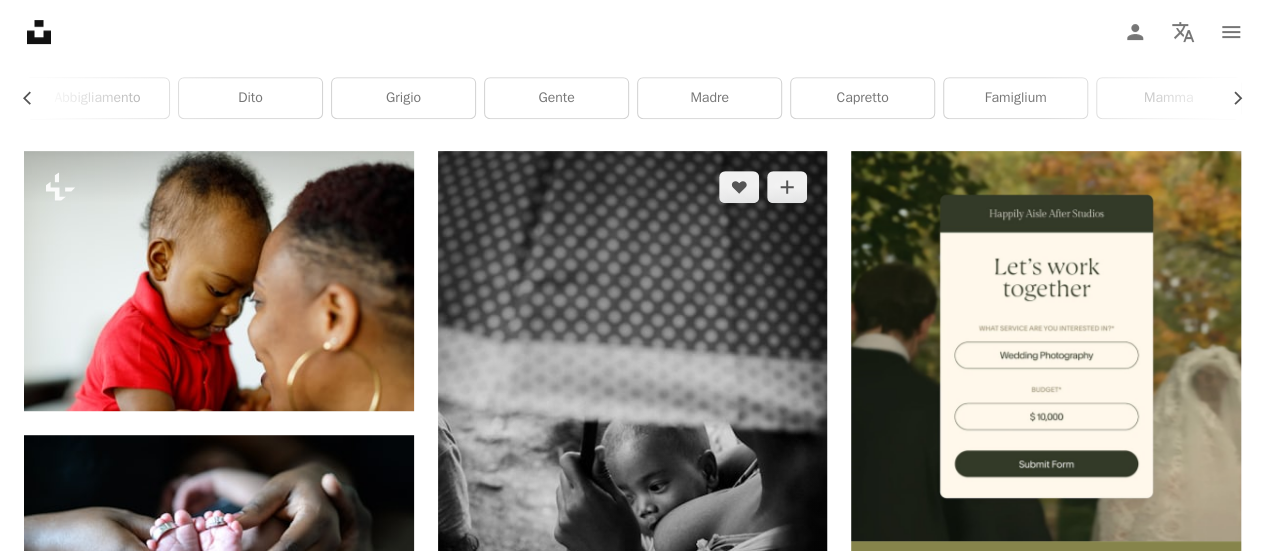 click at bounding box center (633, 443) 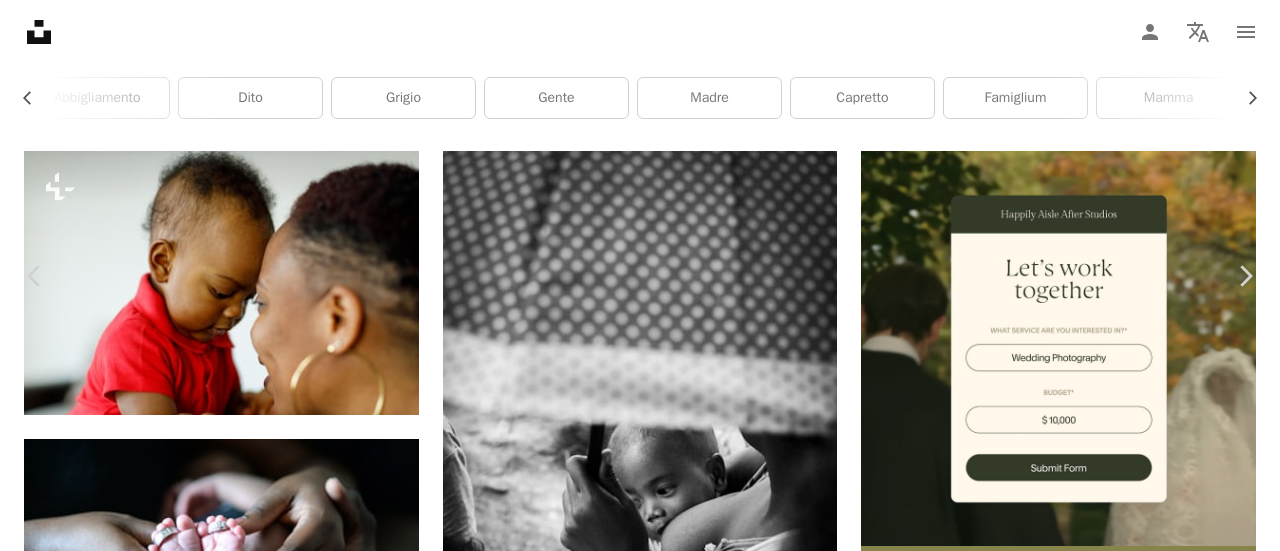 click on "Scarica gratuitamente" at bounding box center (1057, 4323) 